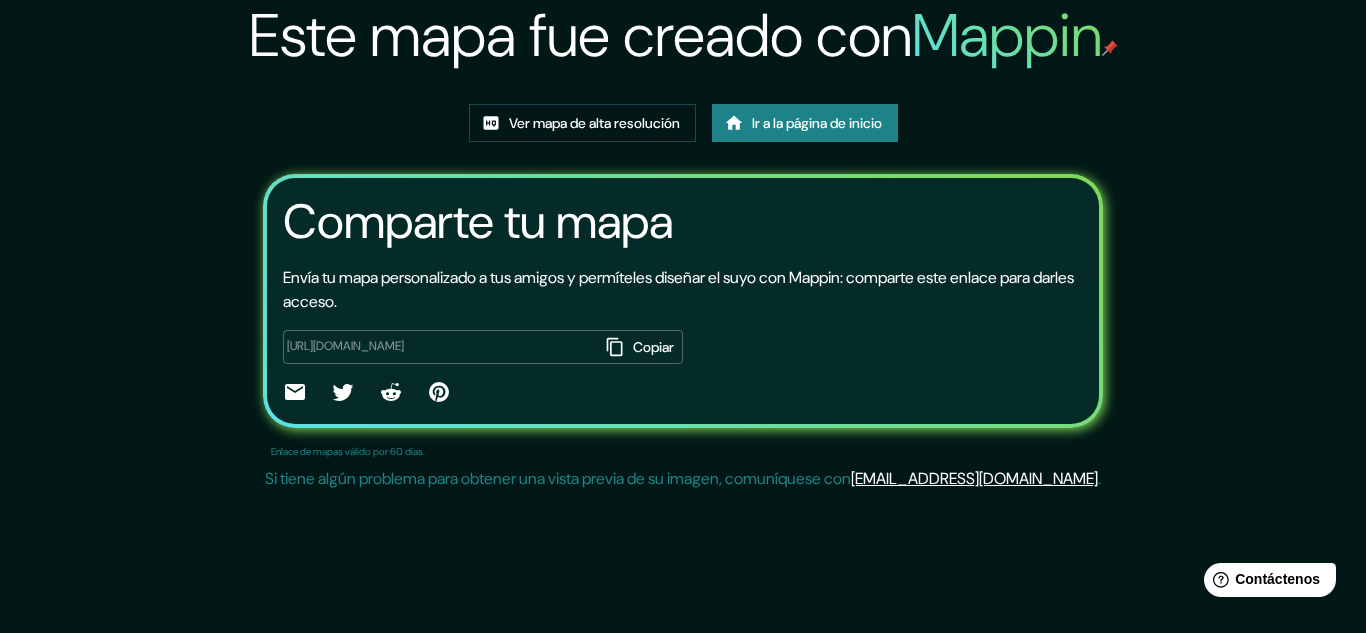 scroll, scrollTop: 0, scrollLeft: 0, axis: both 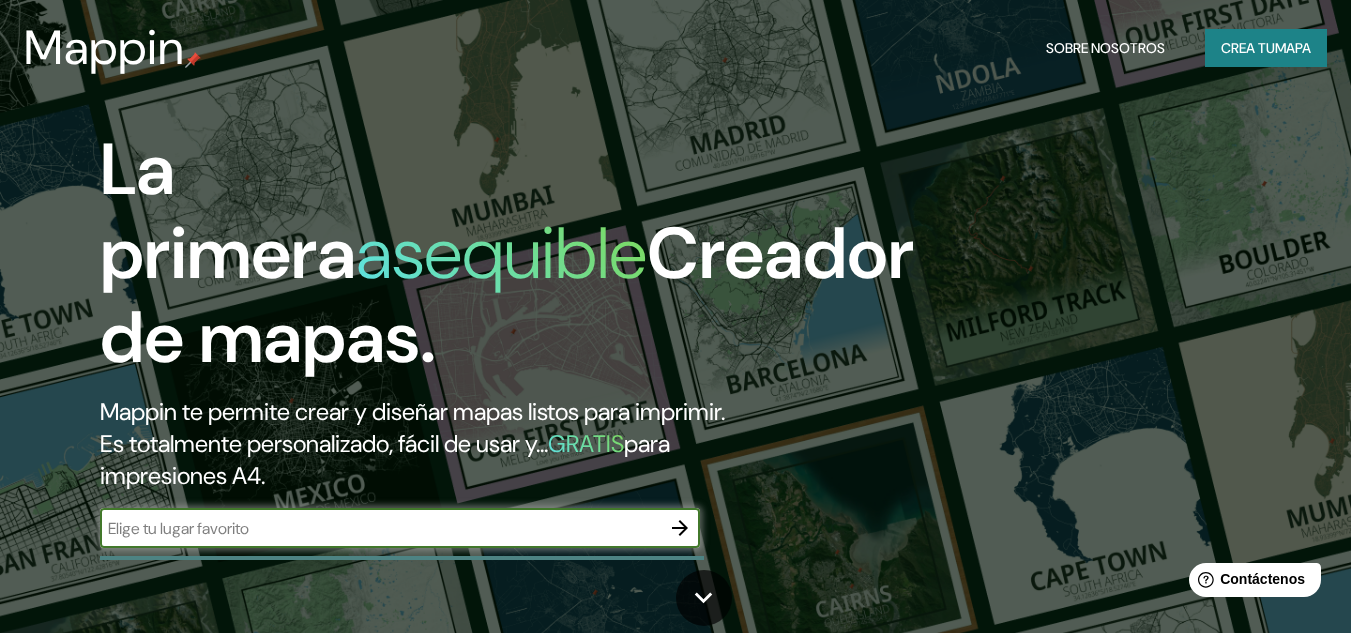 click at bounding box center [380, 528] 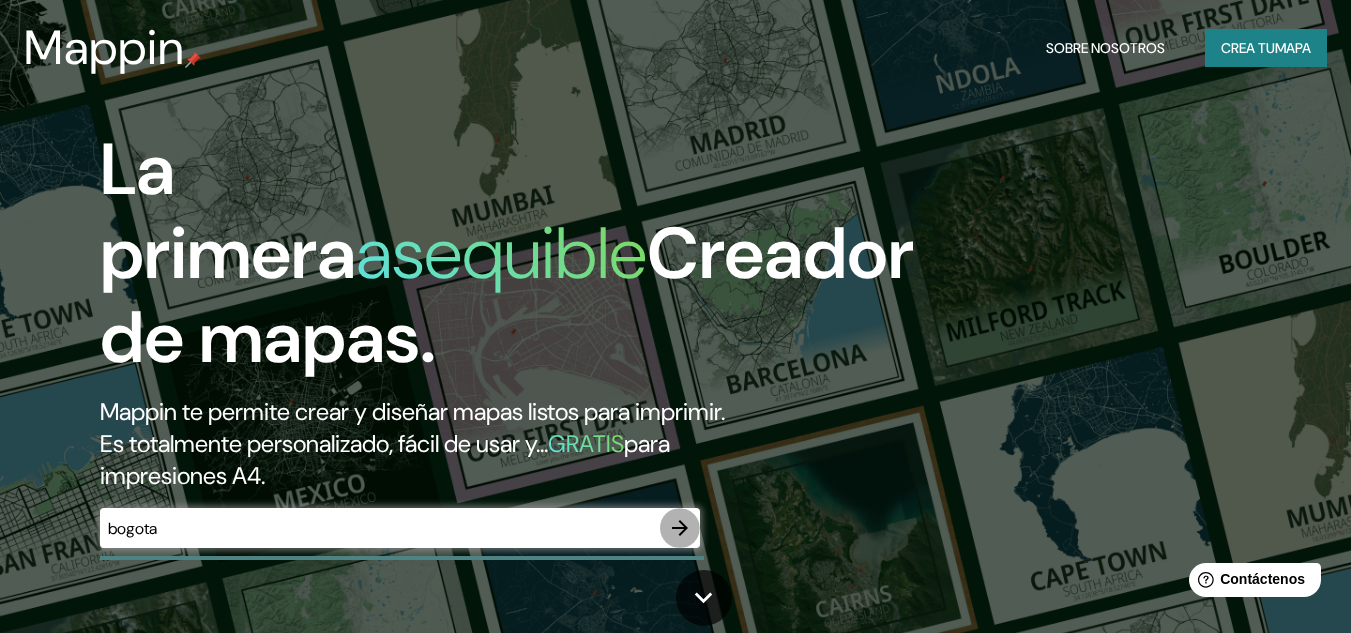 click 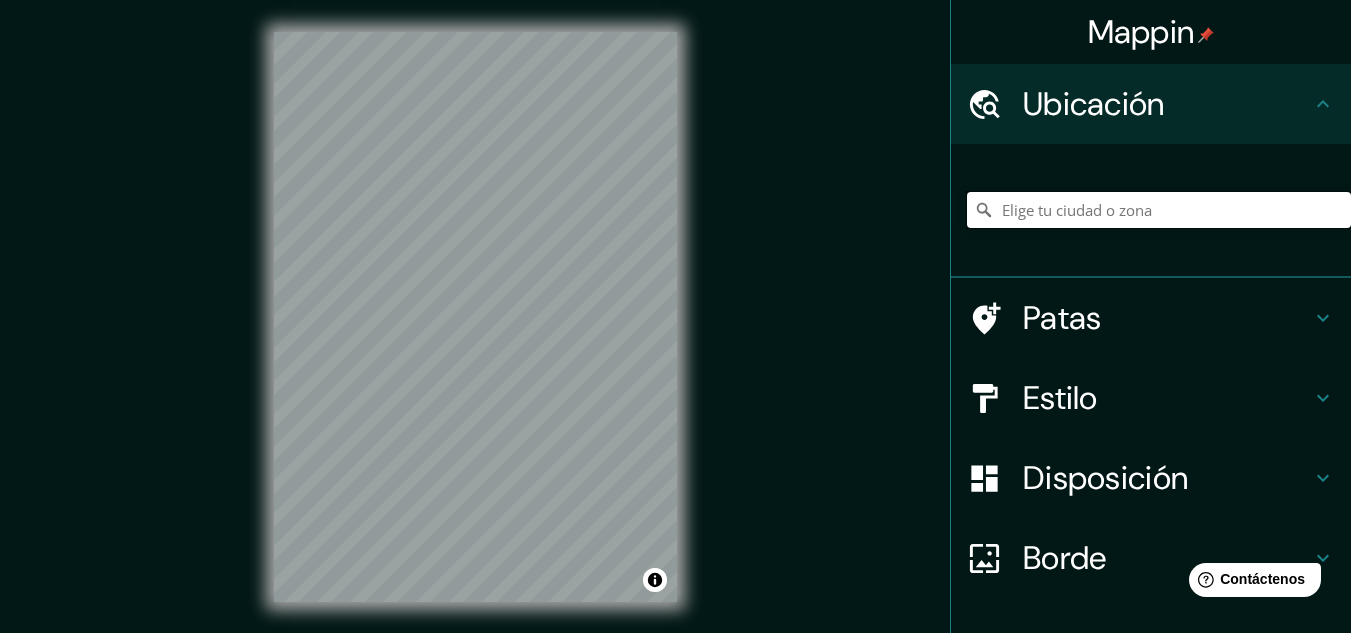 click at bounding box center (1159, 210) 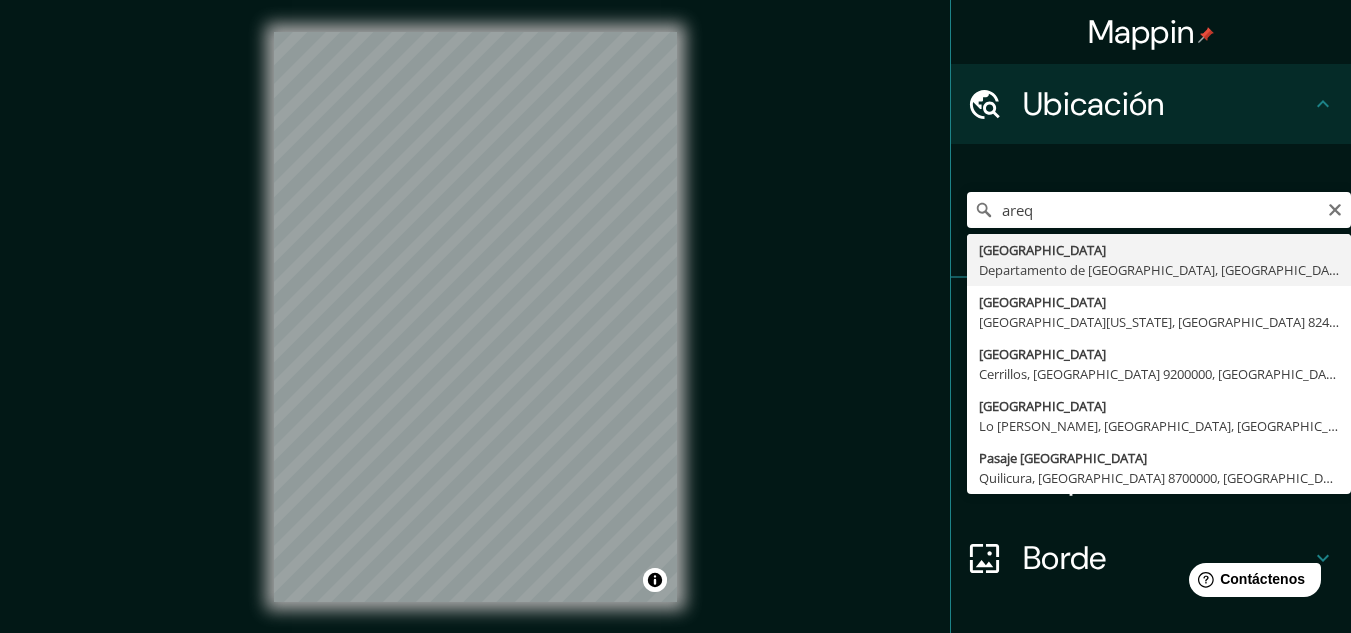 type on "Arequipa, Departamento de Arequipa, Perú" 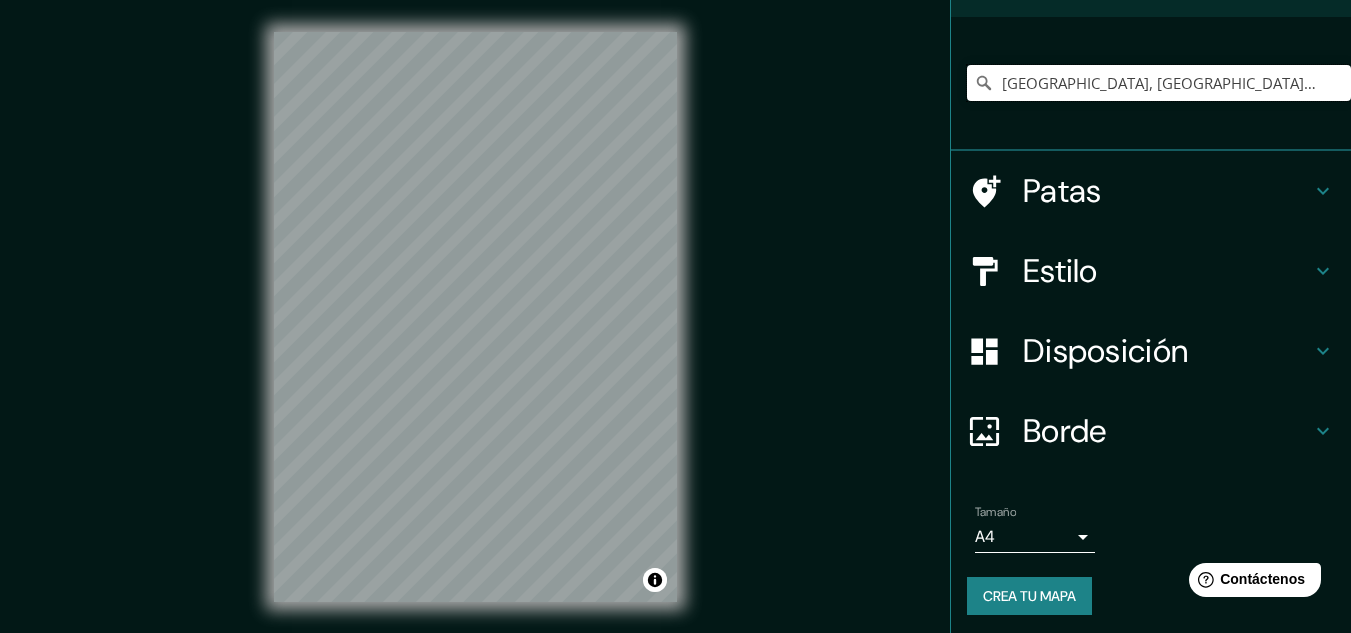 scroll, scrollTop: 133, scrollLeft: 0, axis: vertical 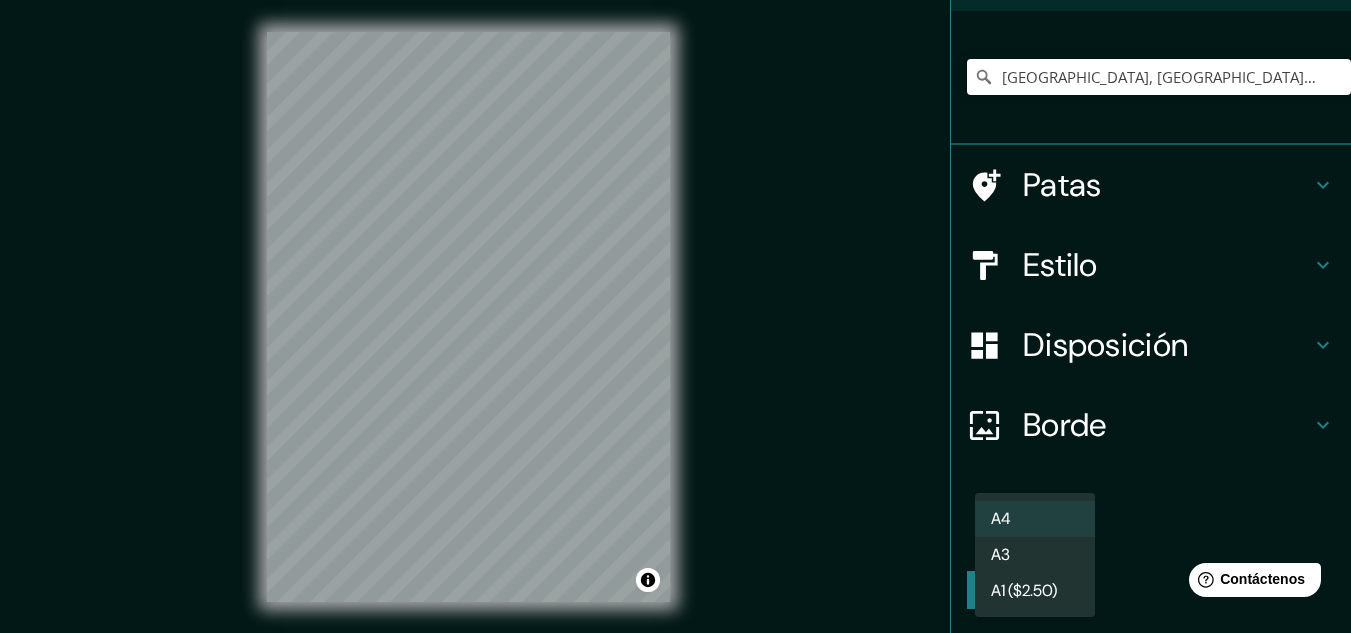 click on "Mappin Ubicación Arequipa, Departamento de Arequipa, Perú Patas Estilo Disposición Borde Elige un borde.  Consejo  : puedes opacar las capas del marco para crear efectos geniales. Ninguno Simple Transparente Elegante Tamaño A4 single Crea tu mapa © Mapbox   © OpenStreetMap   Improve this map Si tiene algún problema, sugerencia o inquietud, envíe un correo electrónico a  help@mappin.pro  .   . . Texto original Valora esta traducción Tu opinión servirá para ayudar a mejorar el Traductor de Google A4 A3 A1 ($2.50)" at bounding box center (675, 316) 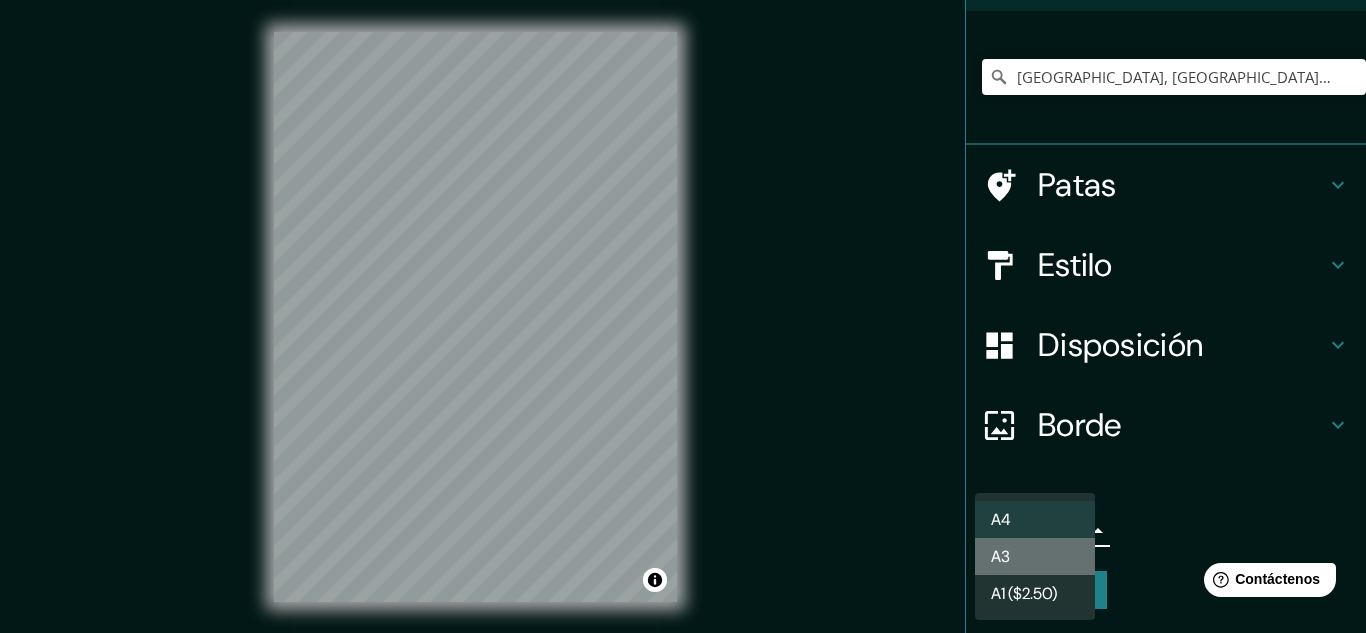 click on "A3" at bounding box center [1035, 556] 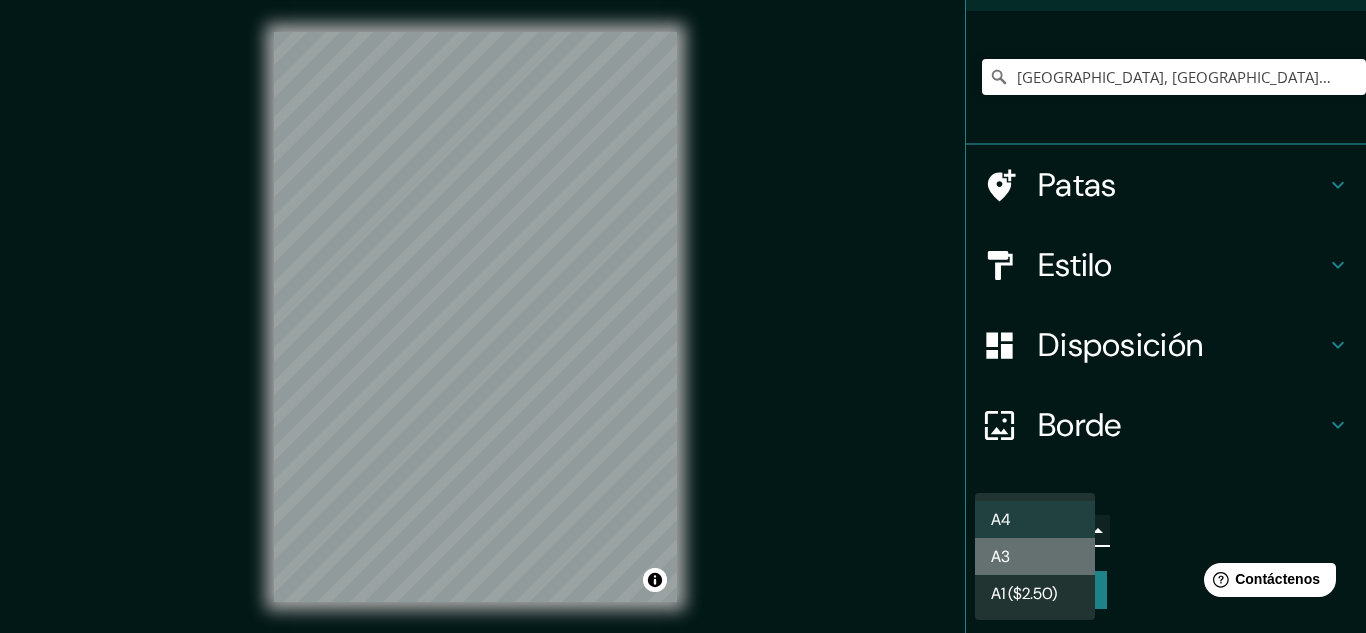 type on "a4" 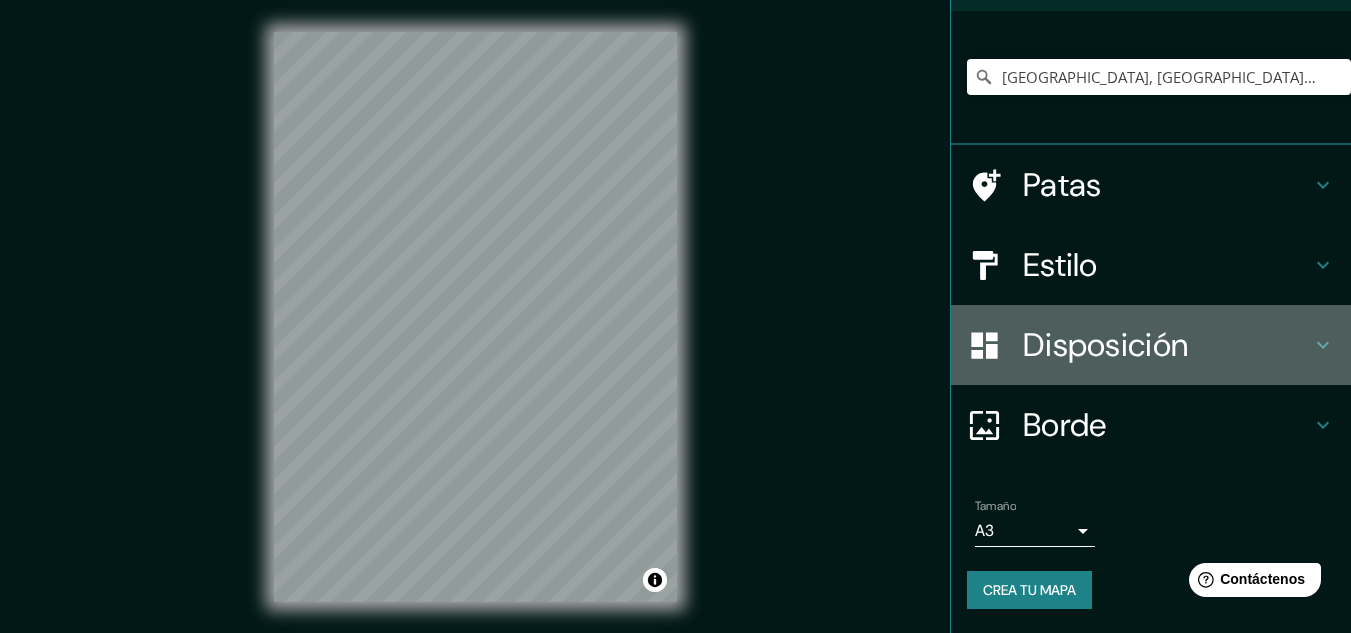 click on "Disposición" at bounding box center [1105, 345] 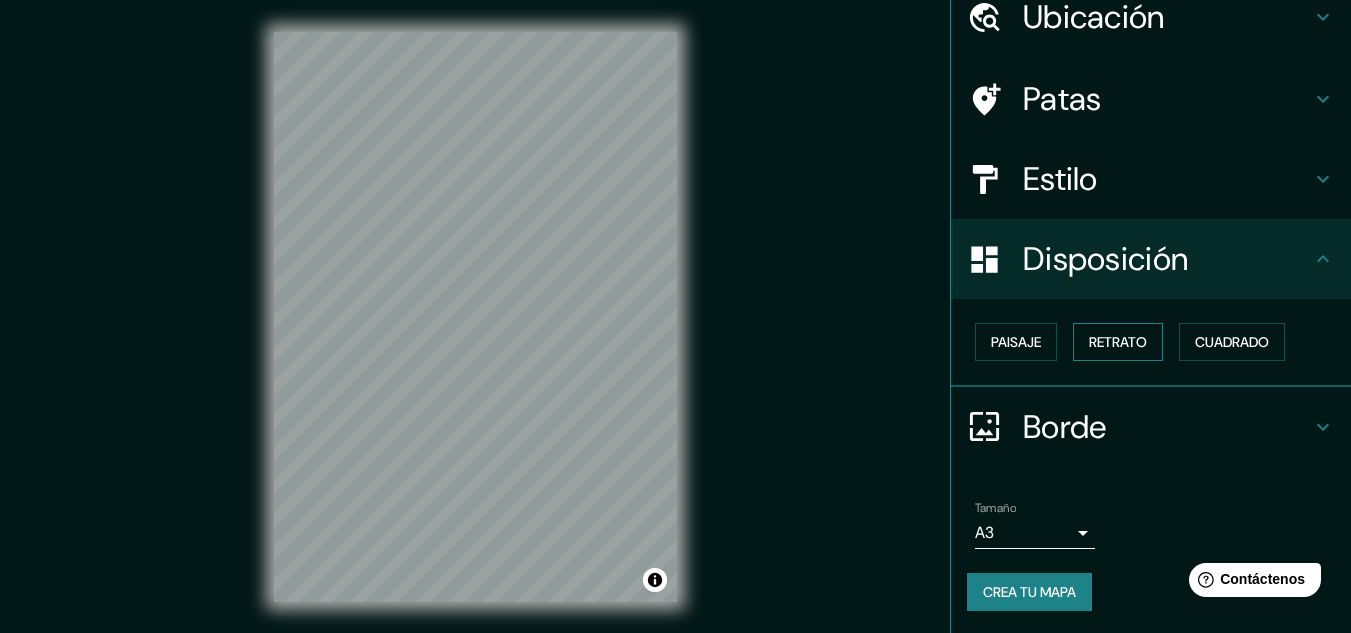 scroll, scrollTop: 88, scrollLeft: 0, axis: vertical 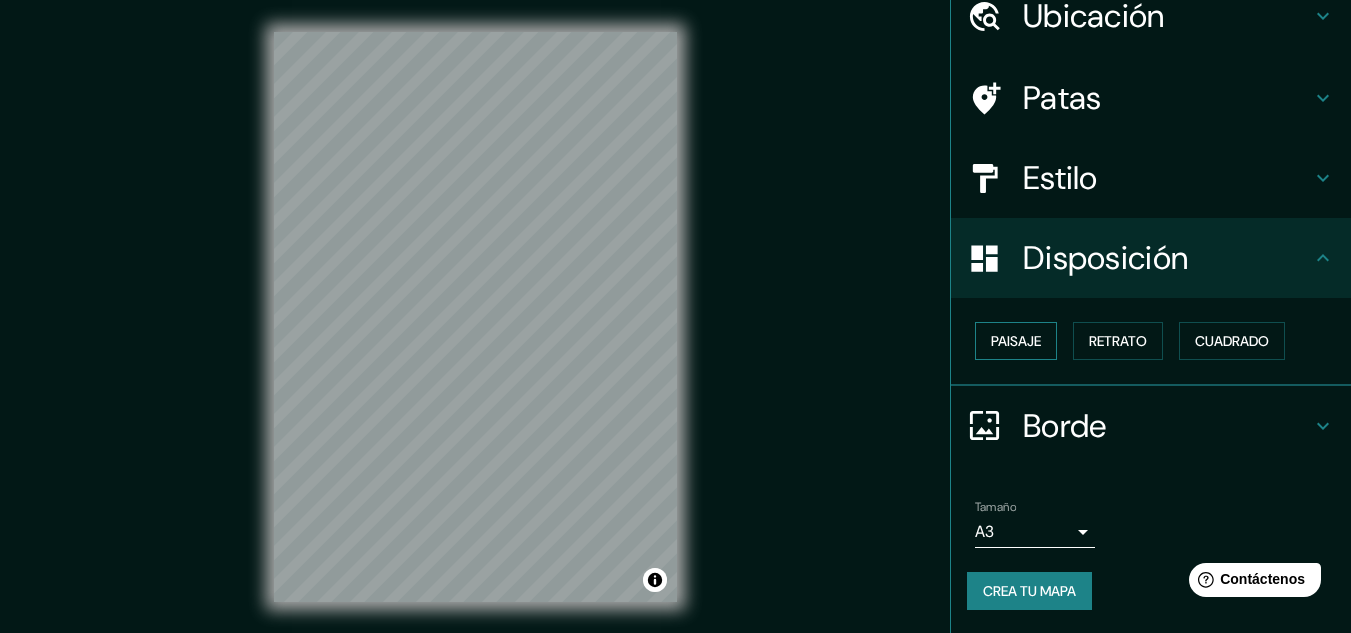 click on "Paisaje" at bounding box center [1016, 341] 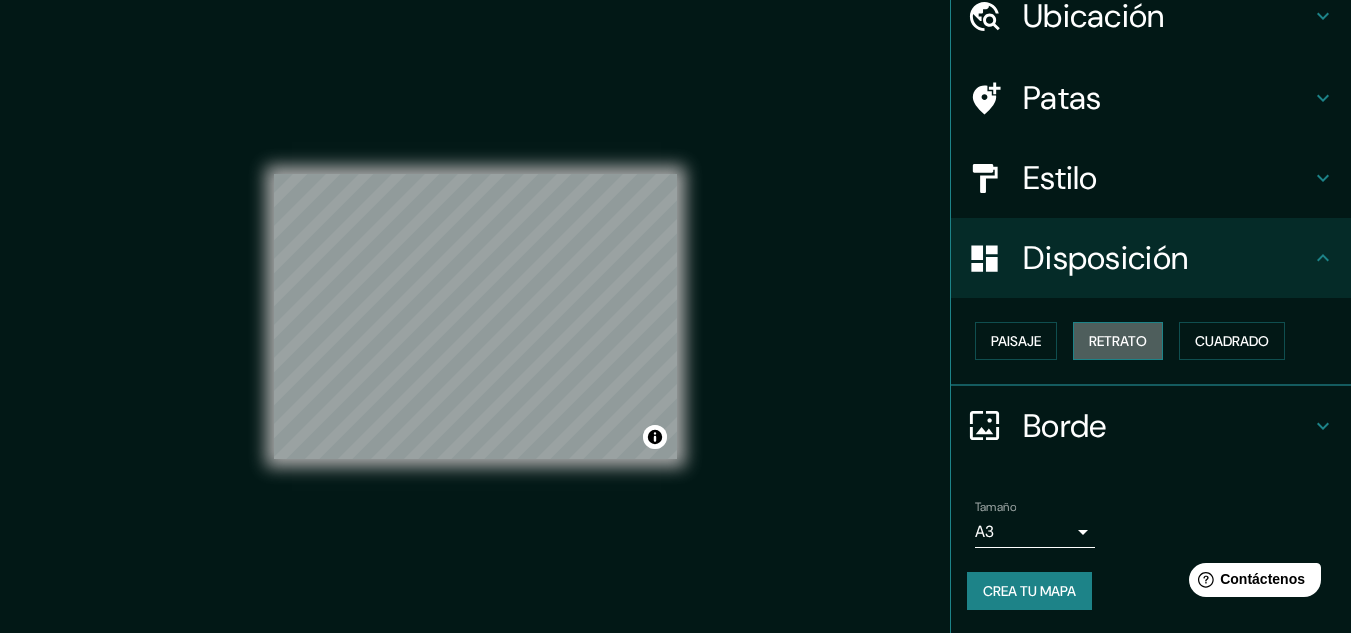click on "Retrato" at bounding box center [1118, 341] 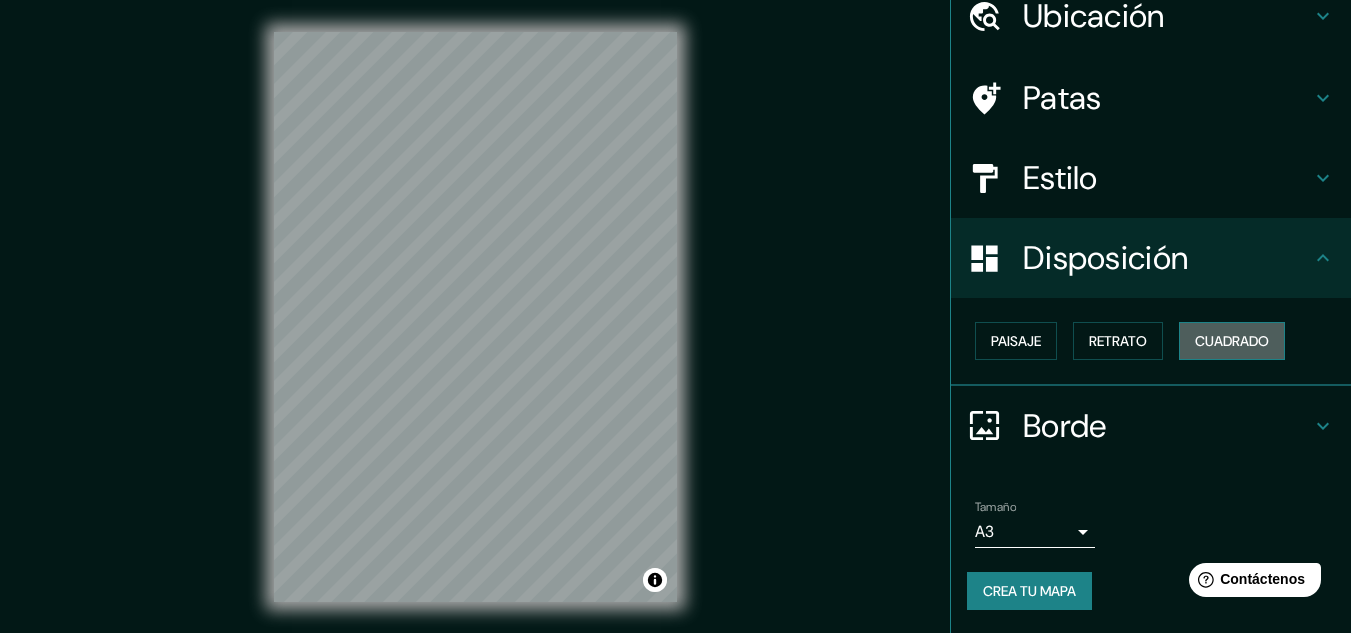 click on "Cuadrado" at bounding box center (1232, 341) 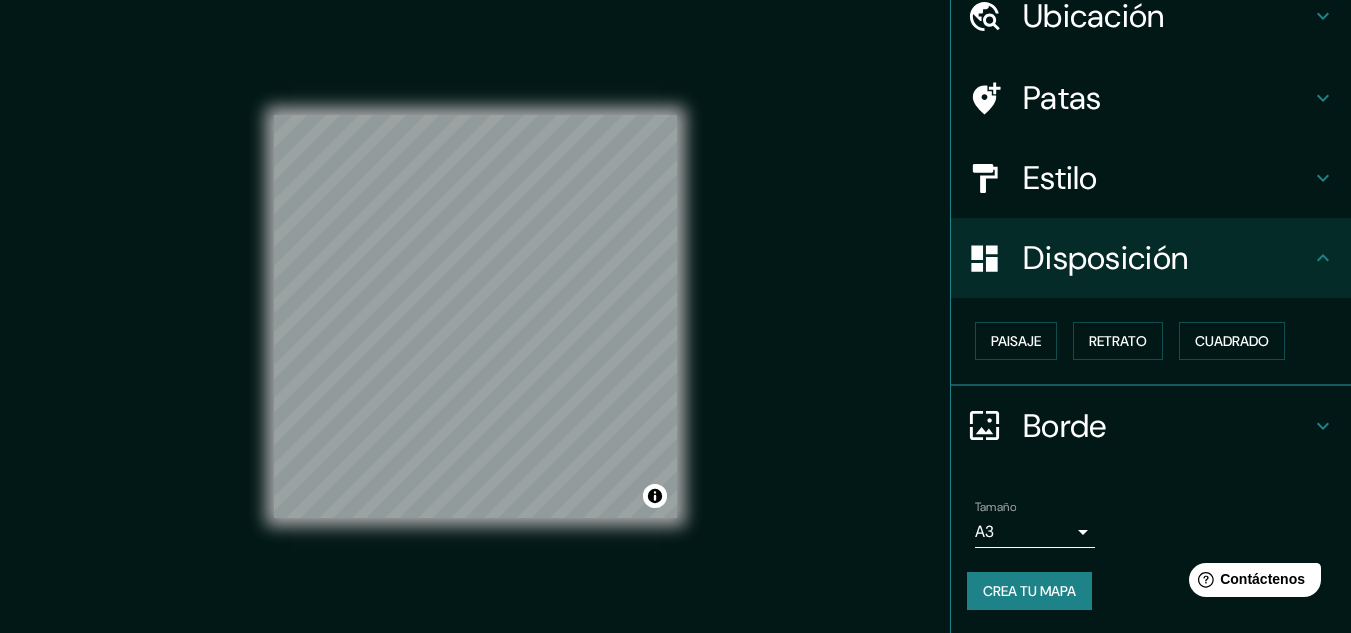 click on "Mappin Ubicación Arequipa, Departamento de Arequipa, Perú Patas Estilo Disposición Paisaje Retrato Cuadrado Borde Elige un borde.  Consejo  : puedes opacar las capas del marco para crear efectos geniales. Ninguno Simple Transparente Elegante Tamaño A3 a4 Crea tu mapa © Mapbox   © OpenStreetMap   Improve this map Si tiene algún problema, sugerencia o inquietud, envíe un correo electrónico a  help@mappin.pro  .   . ." at bounding box center (675, 333) 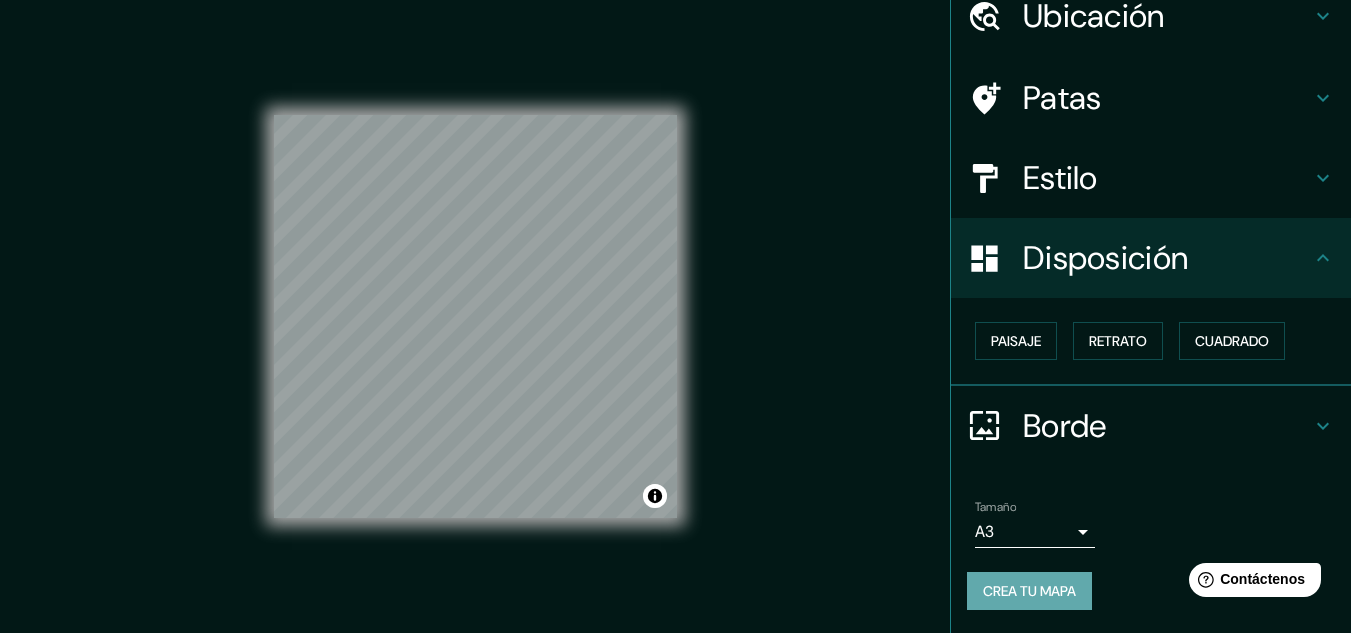 click on "Crea tu mapa" at bounding box center (1029, 591) 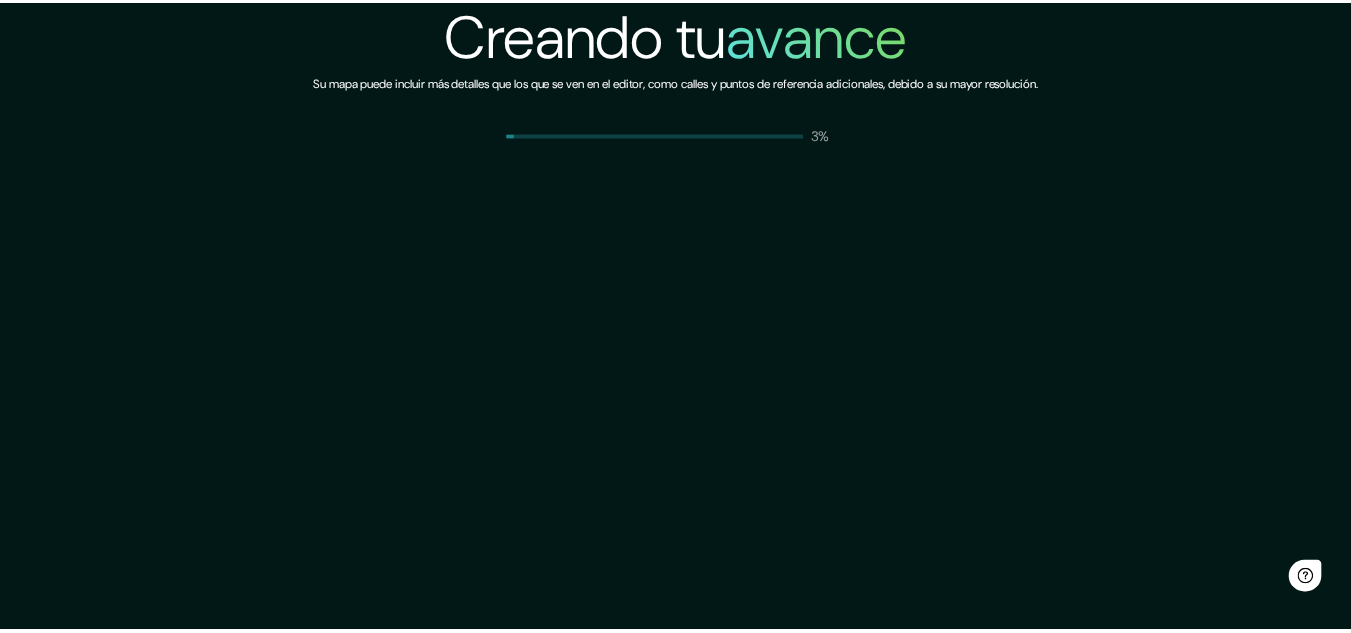 scroll, scrollTop: 0, scrollLeft: 0, axis: both 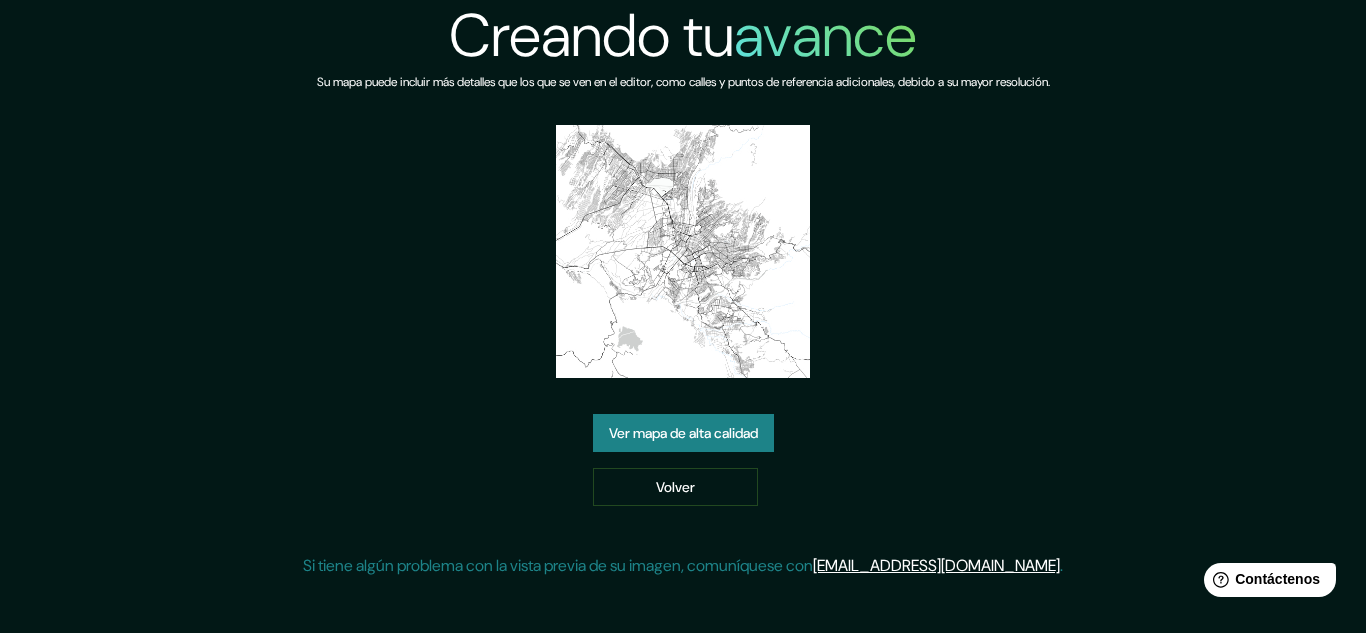click on "Ver mapa de alta calidad" at bounding box center (683, 433) 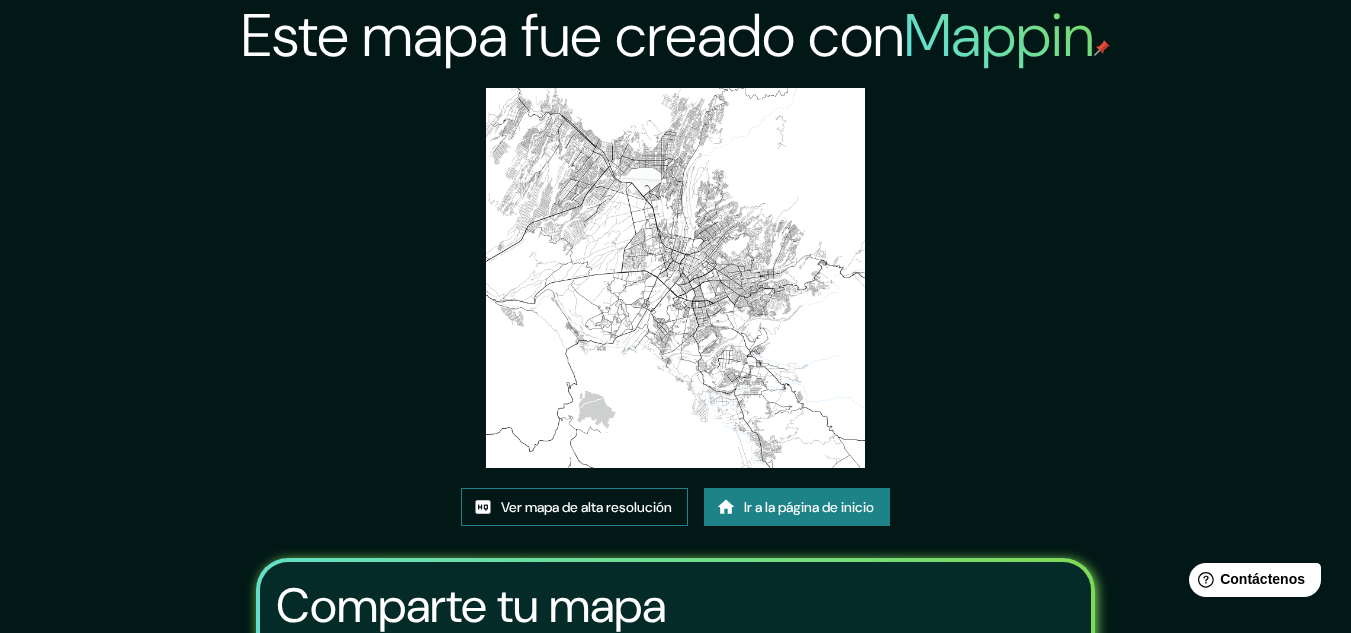 click on "Ver mapa de alta resolución" at bounding box center [586, 507] 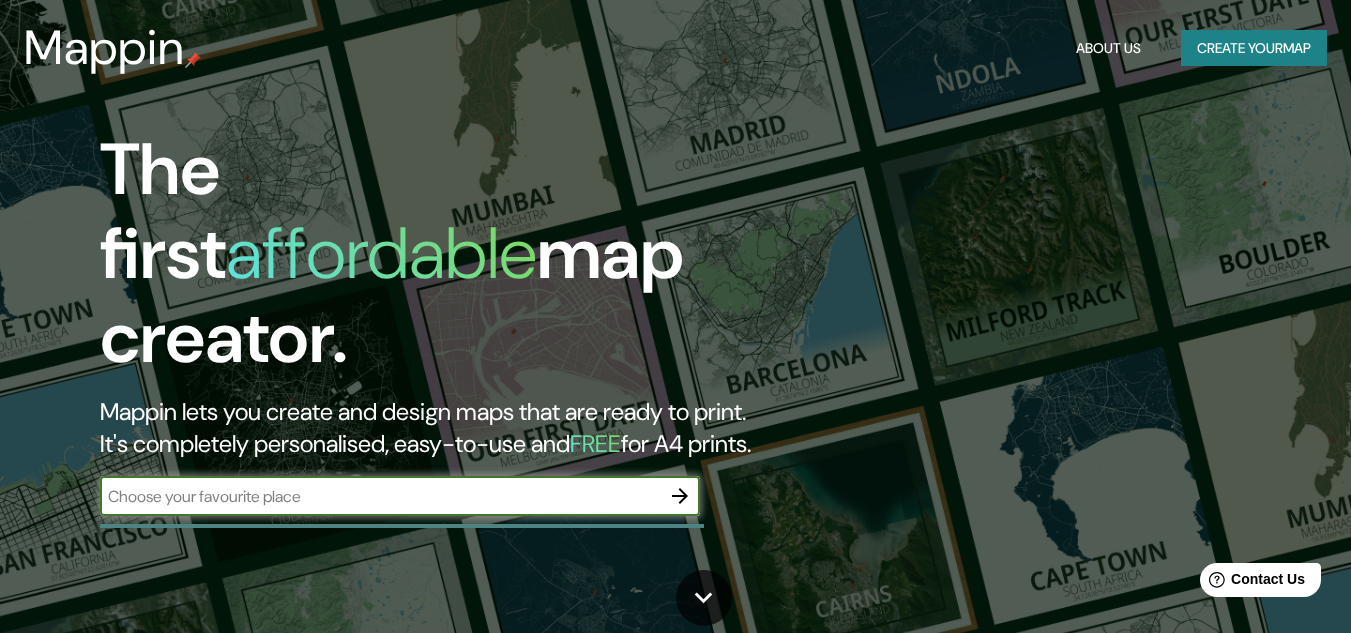 scroll, scrollTop: 0, scrollLeft: 0, axis: both 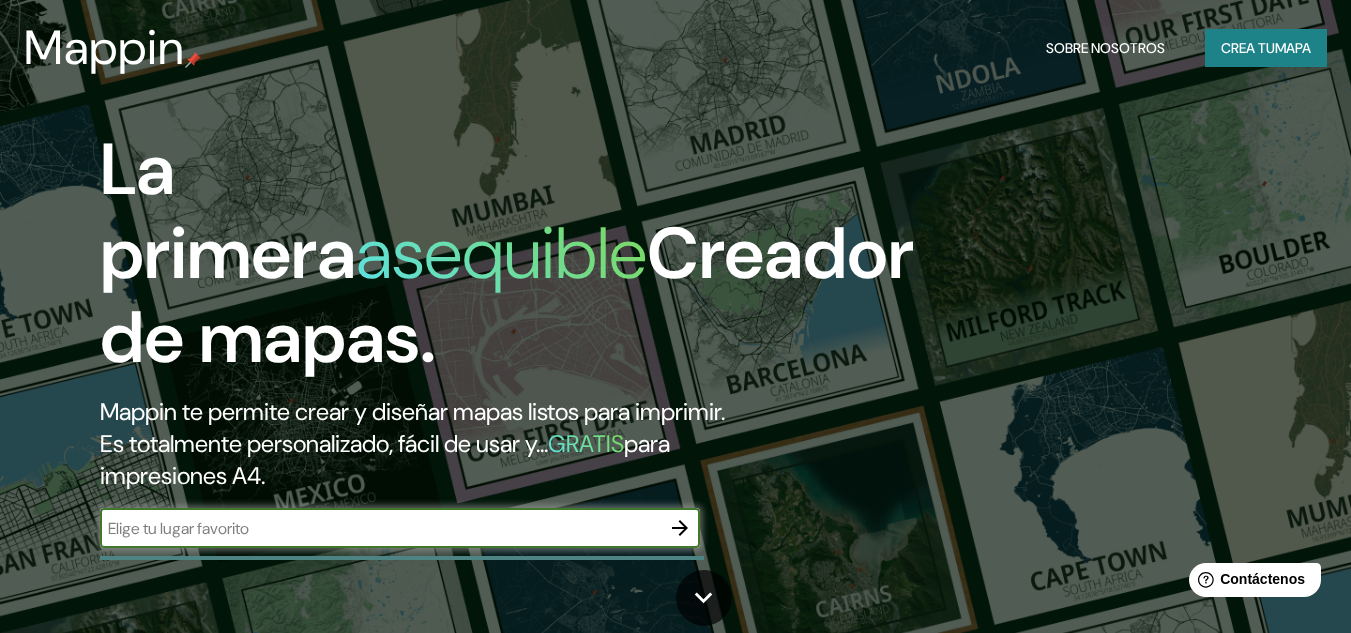 click at bounding box center [380, 528] 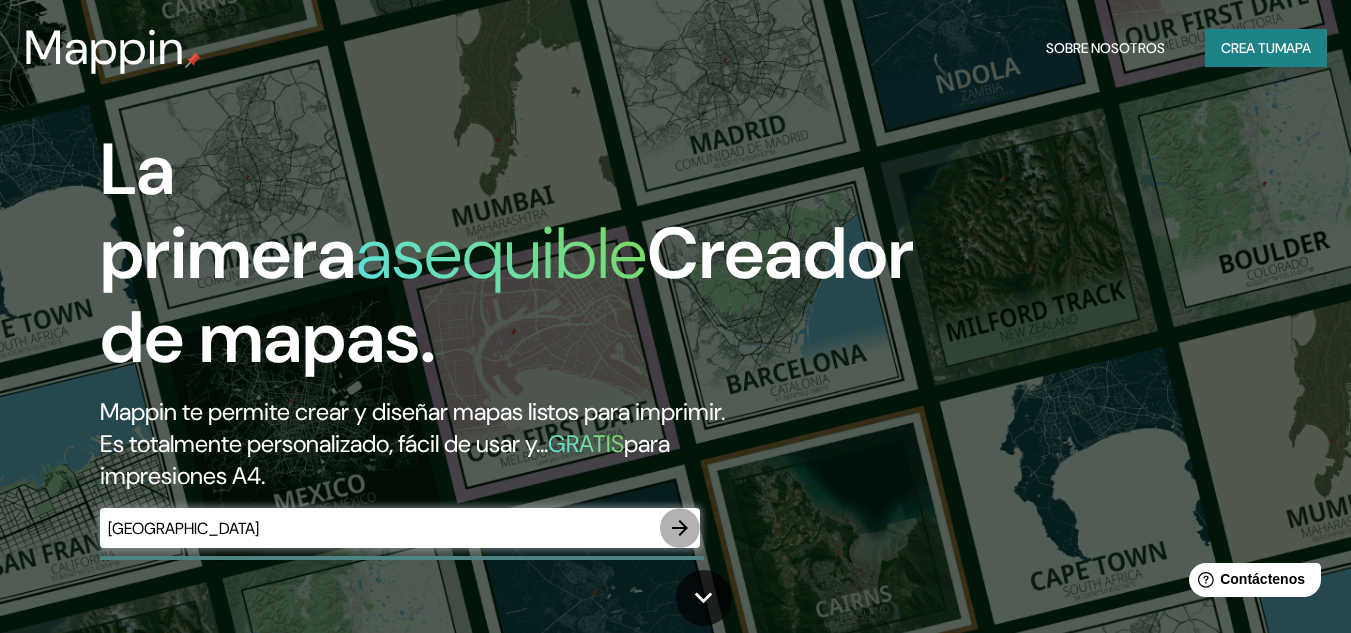 click 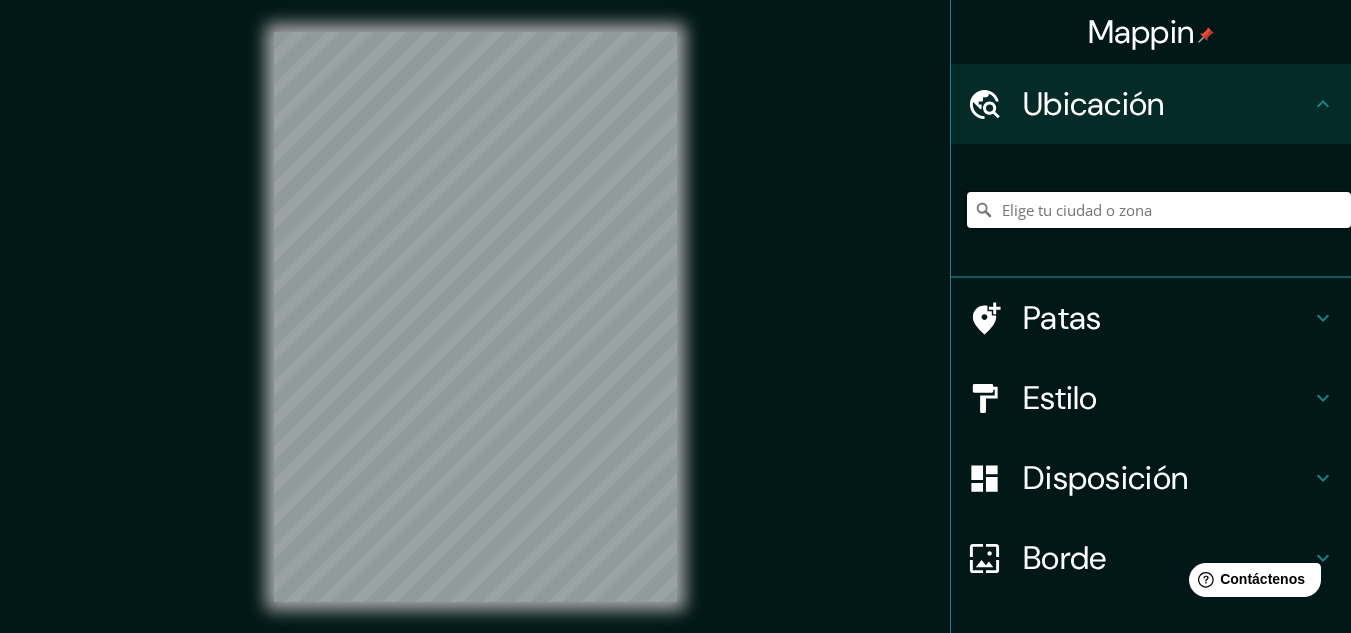 click at bounding box center (1159, 210) 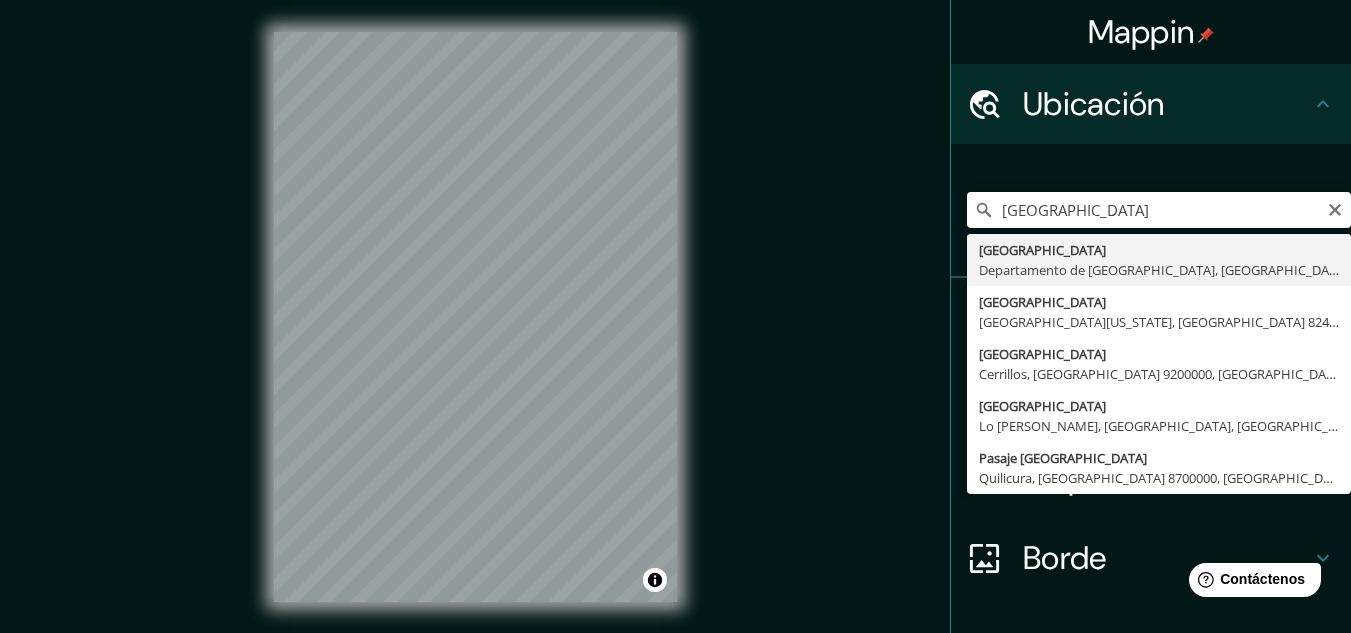 type on "[GEOGRAPHIC_DATA], [GEOGRAPHIC_DATA], [GEOGRAPHIC_DATA]" 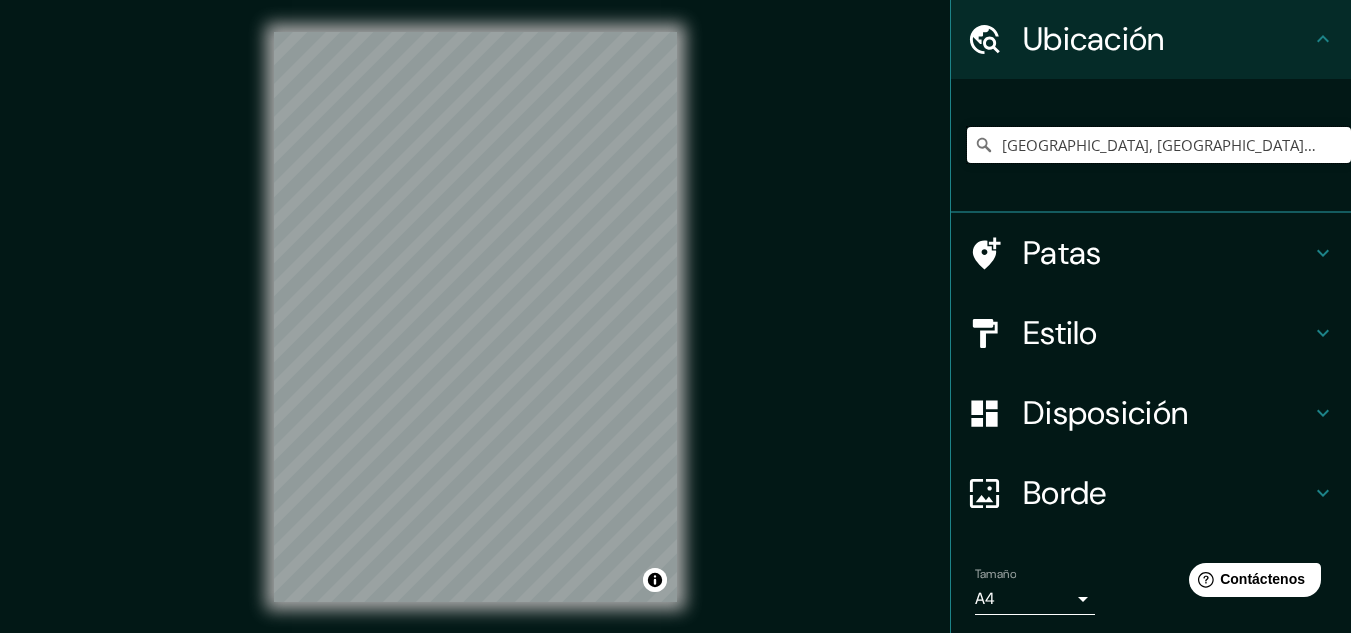 scroll, scrollTop: 133, scrollLeft: 0, axis: vertical 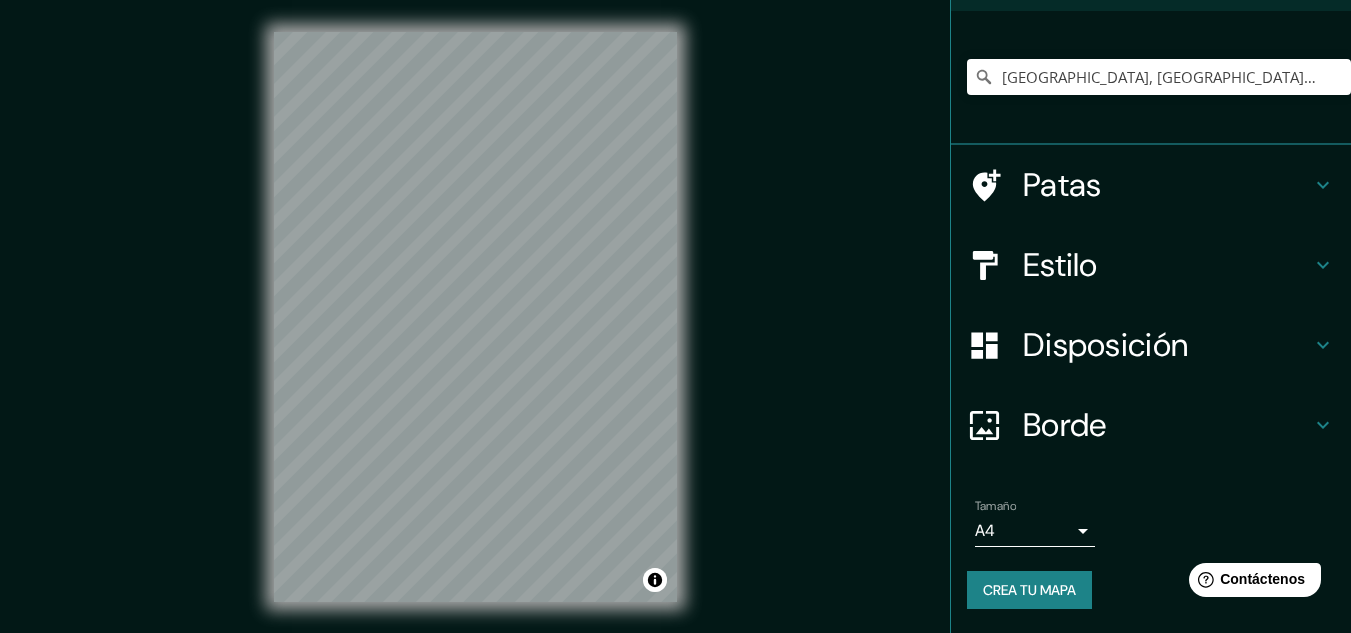 click on "Mappin Ubicación Arequipa, Departamento de Arequipa, Perú Patas Estilo Disposición Borde Elige un borde.  Consejo  : puedes opacar las capas del marco para crear efectos geniales. Ninguno Simple Transparente Elegante Tamaño A4 single Crea tu mapa © Mapbox   © OpenStreetMap   Improve this map Si tiene algún problema, sugerencia o inquietud, envíe un correo electrónico a  help@mappin.pro  .   . . Texto original Valora esta traducción Tu opinión servirá para ayudar a mejorar el Traductor de Google" at bounding box center (675, 316) 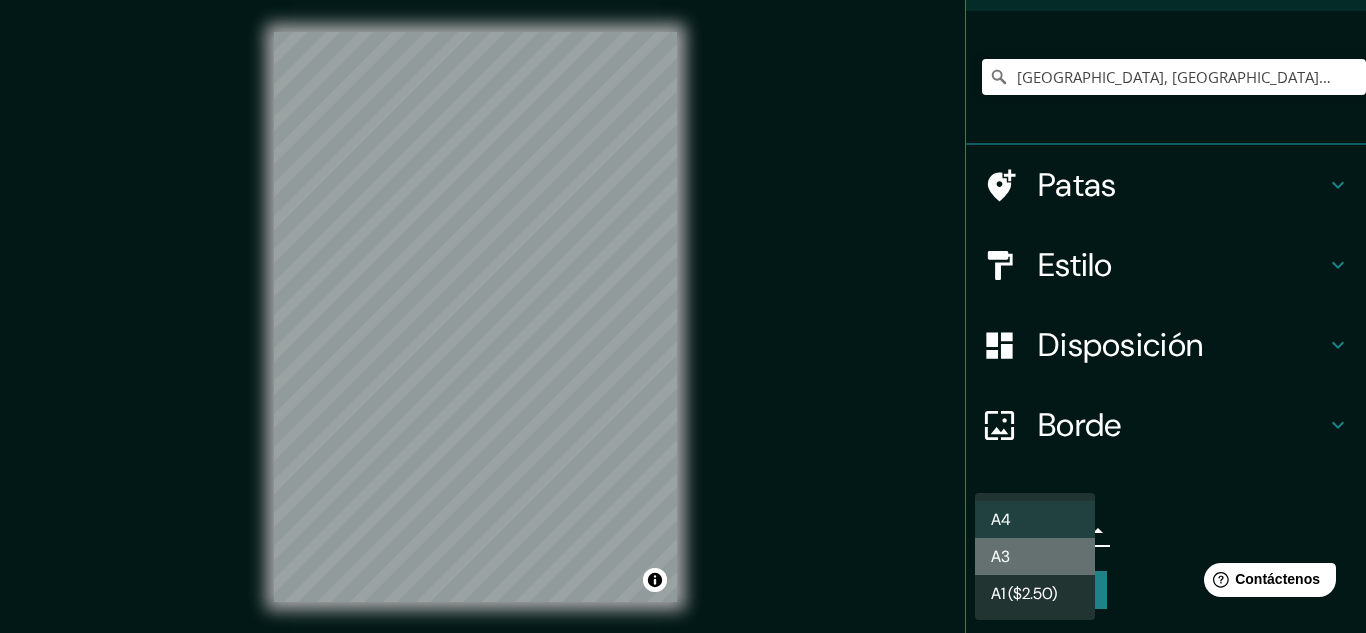 click on "A3" at bounding box center [1035, 556] 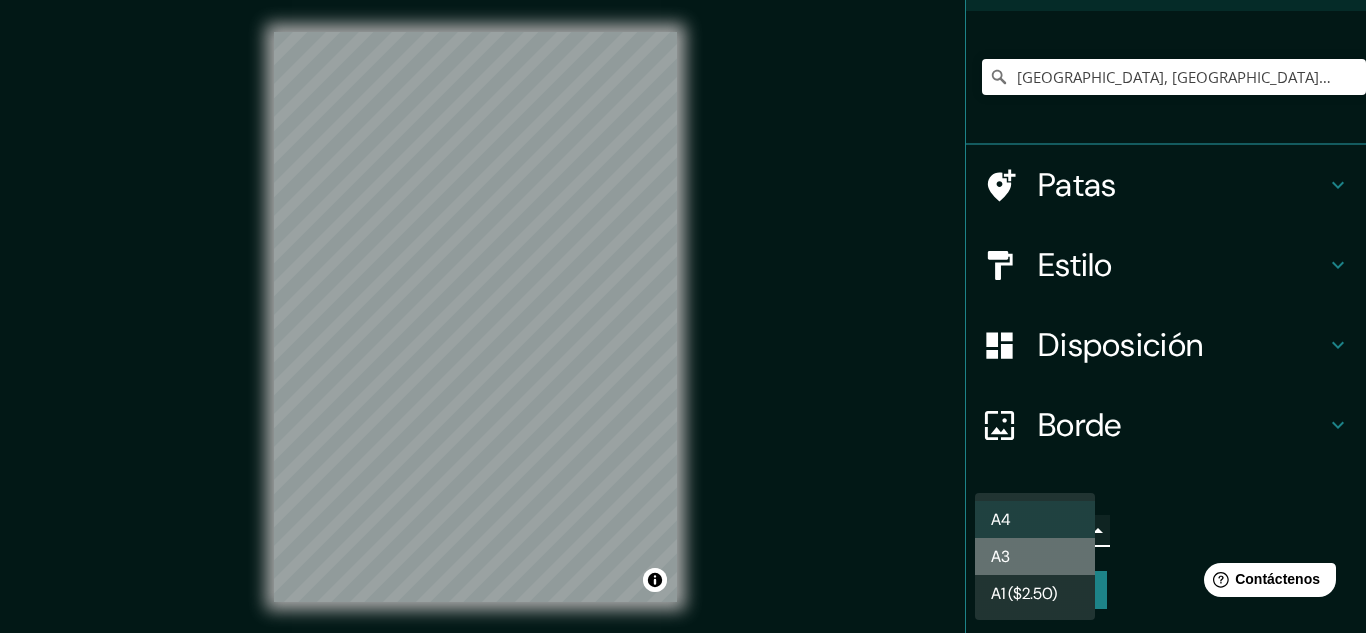 type on "a4" 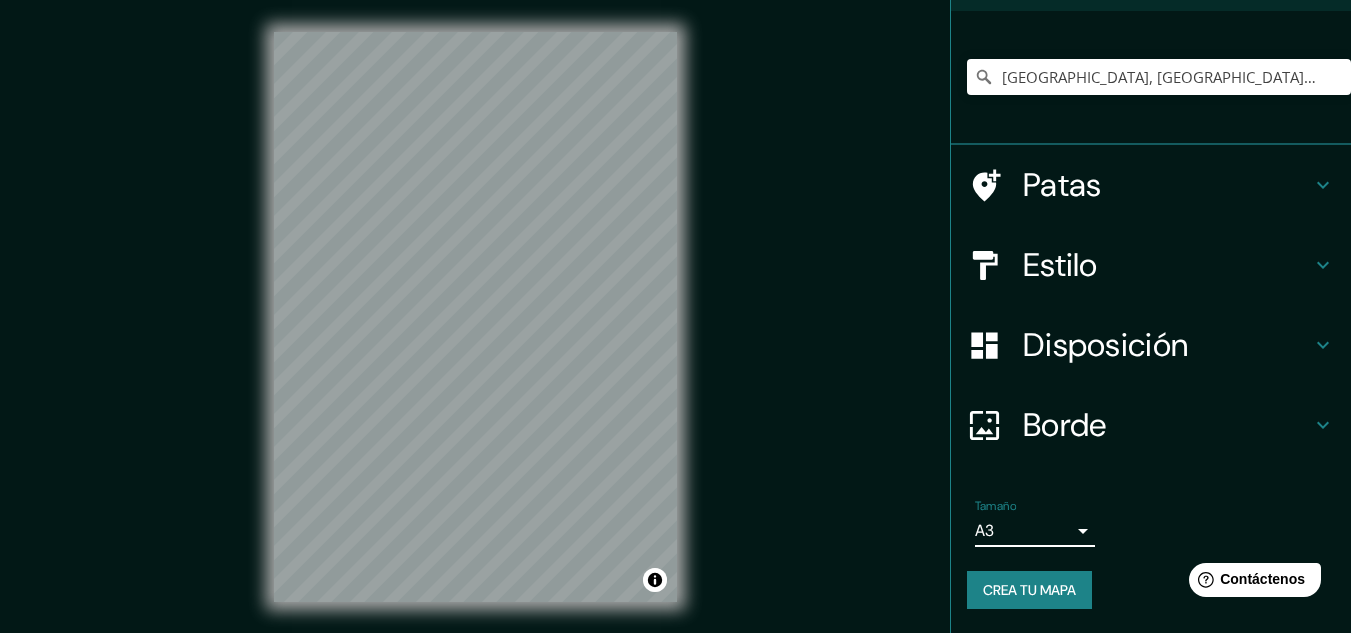 click on "Estilo" at bounding box center [1167, 265] 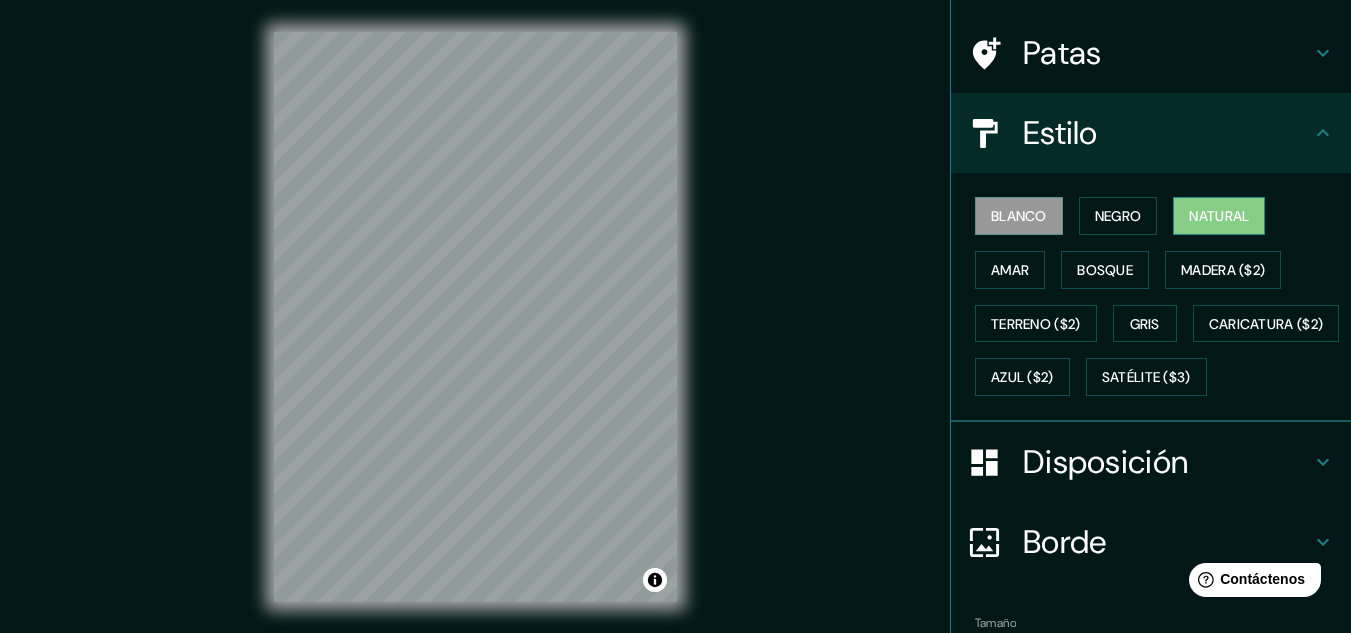 click on "Natural" at bounding box center [1219, 216] 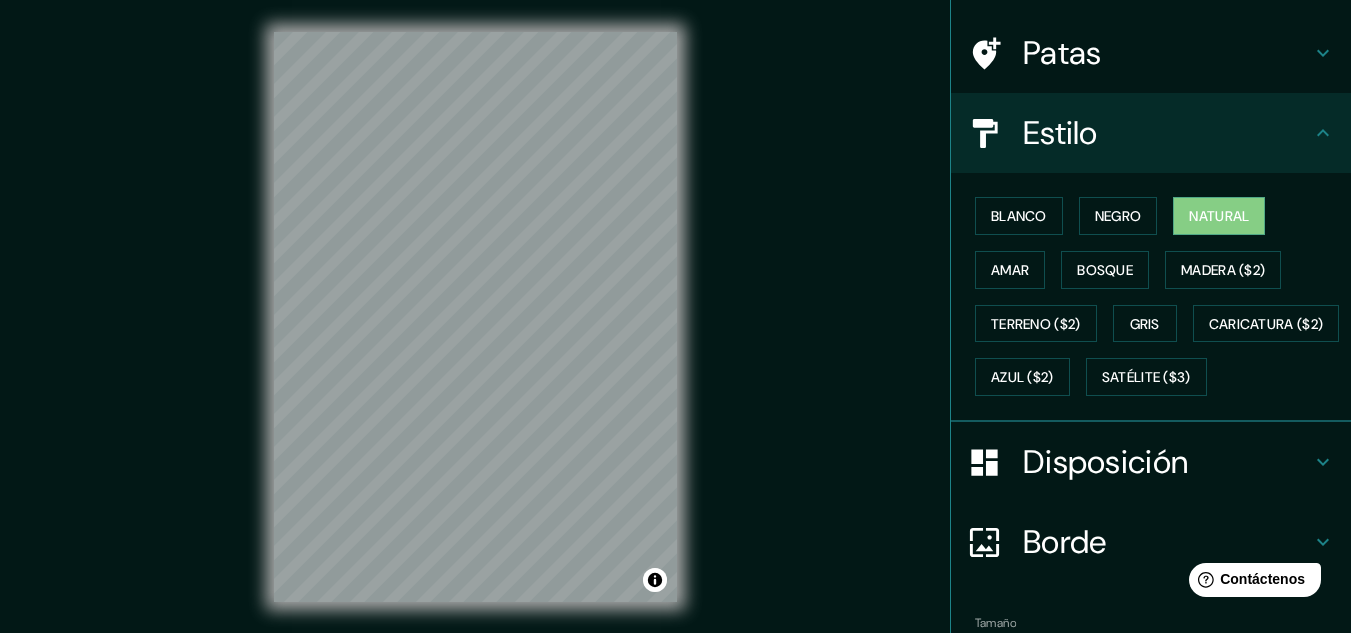 click on "Estilo" at bounding box center (1167, 133) 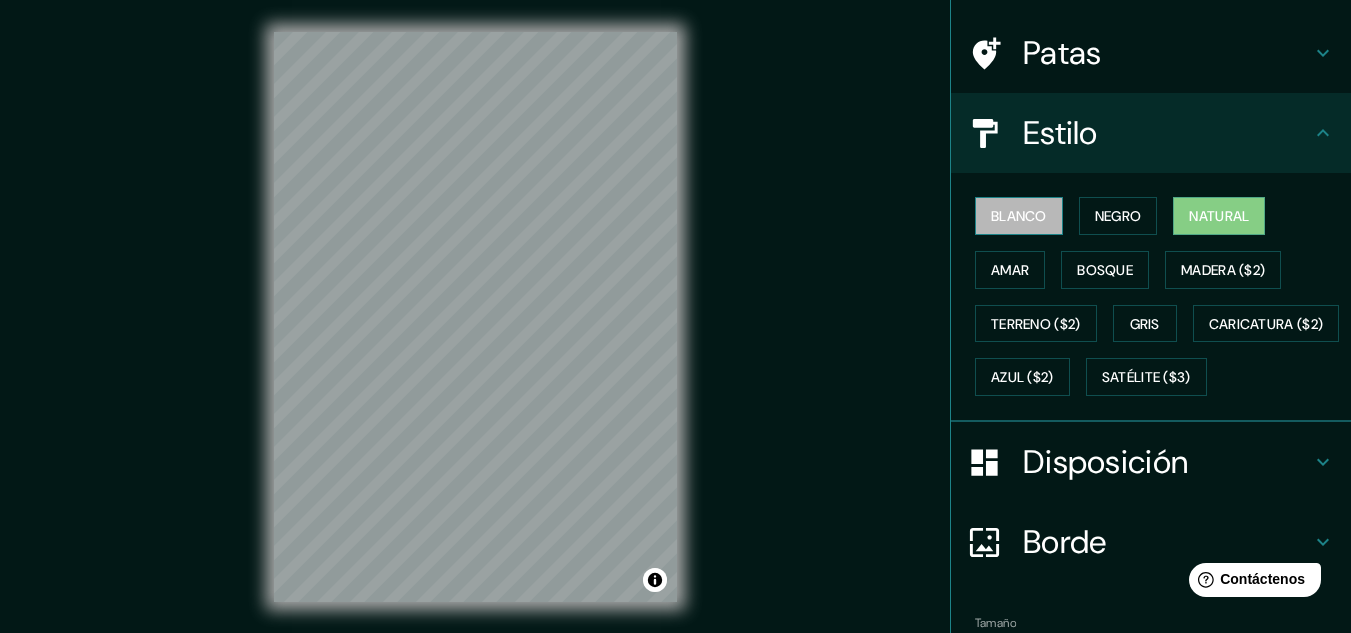 click on "Blanco" at bounding box center (1019, 216) 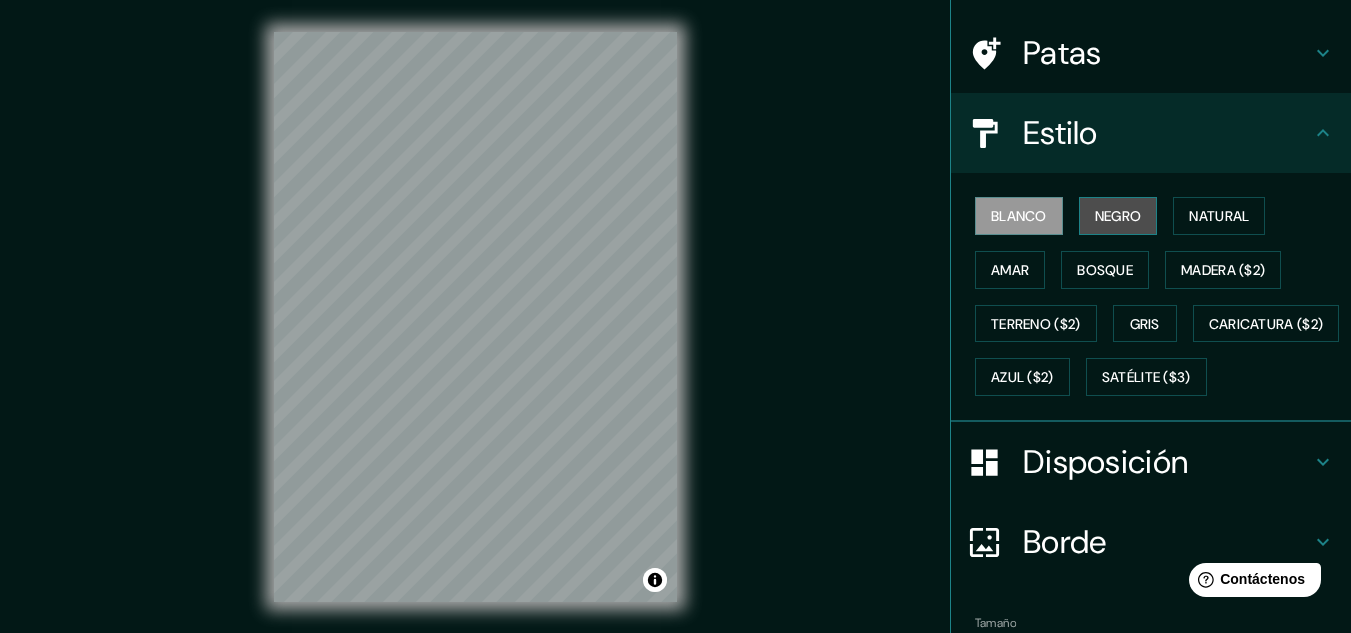 click on "Negro" at bounding box center [1118, 216] 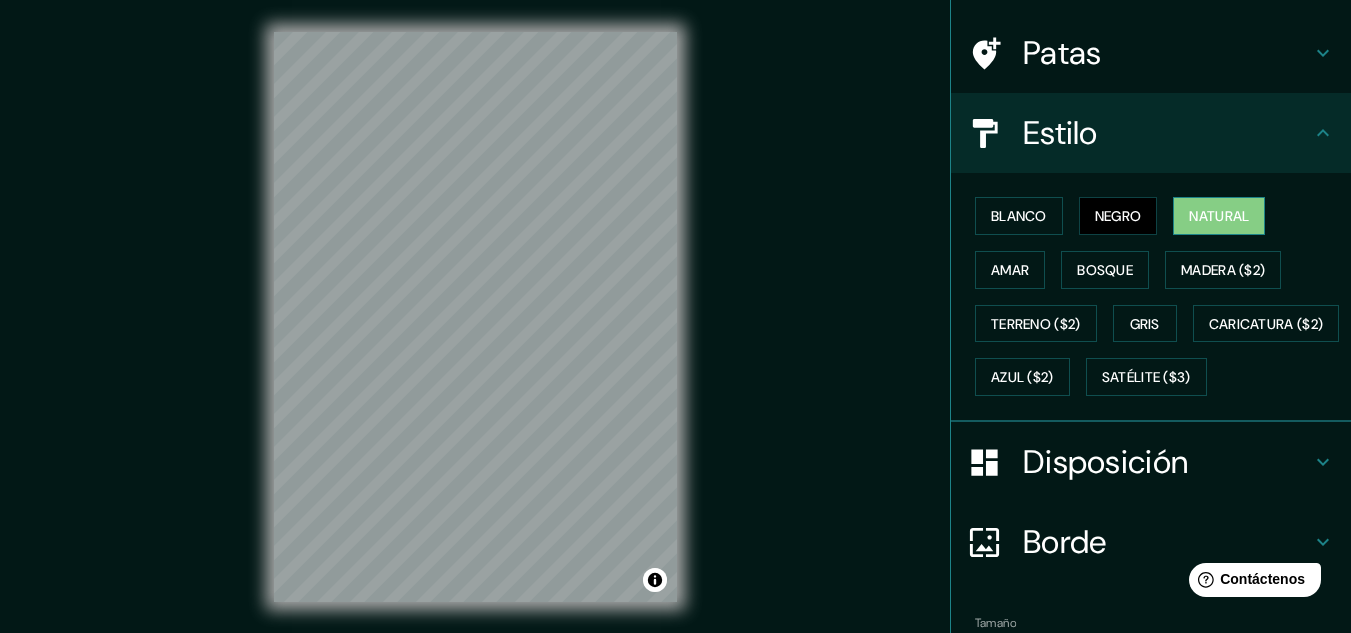 click on "Natural" at bounding box center [1219, 216] 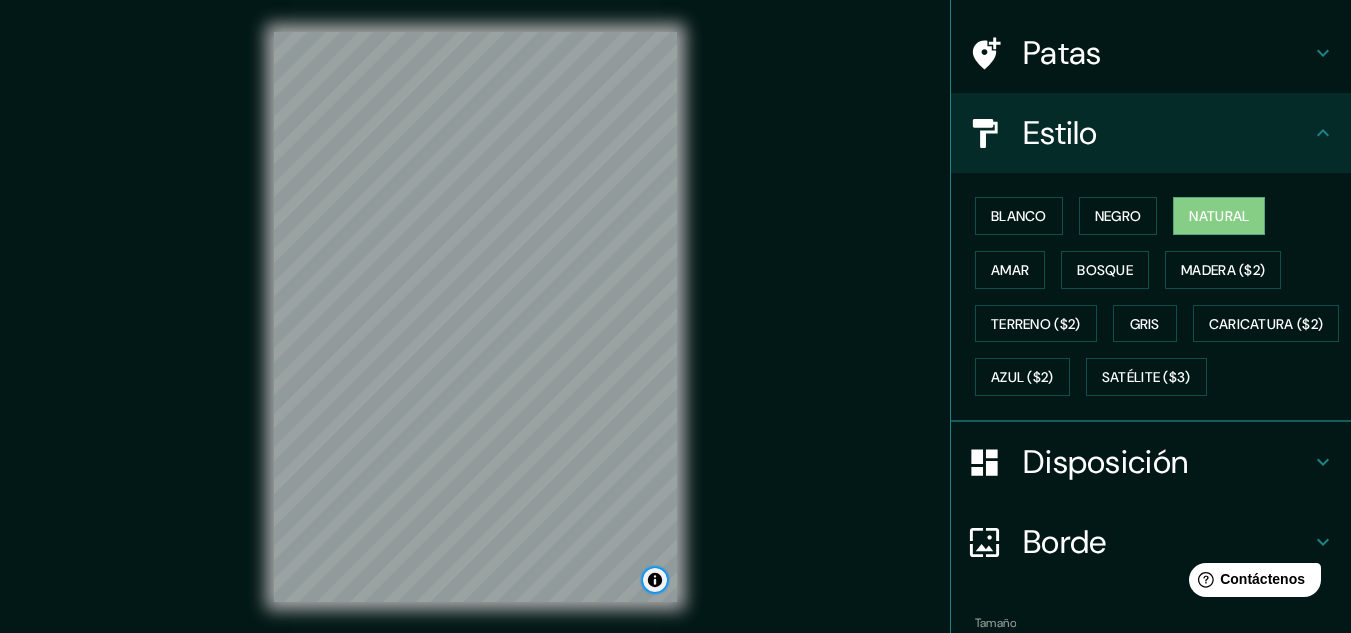 click at bounding box center (655, 580) 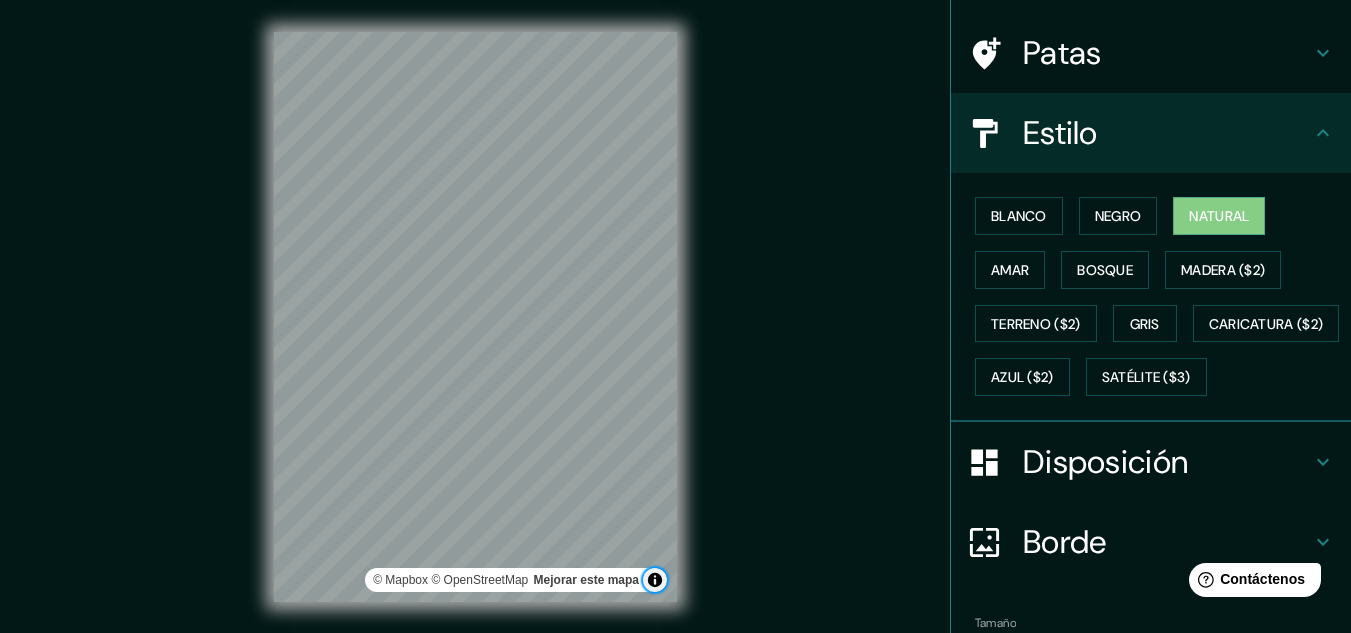 click at bounding box center (655, 580) 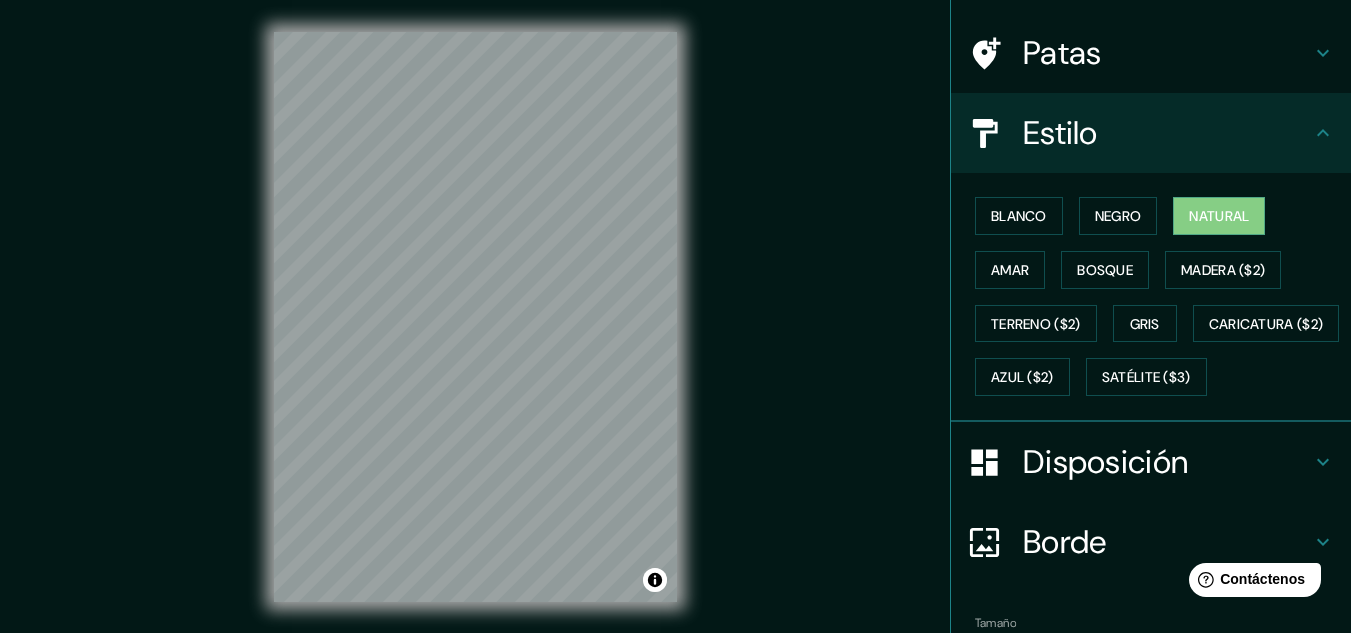 click on "© Mapbox    © OpenStreetMap    Mejorar este mapa" at bounding box center (475, 317) 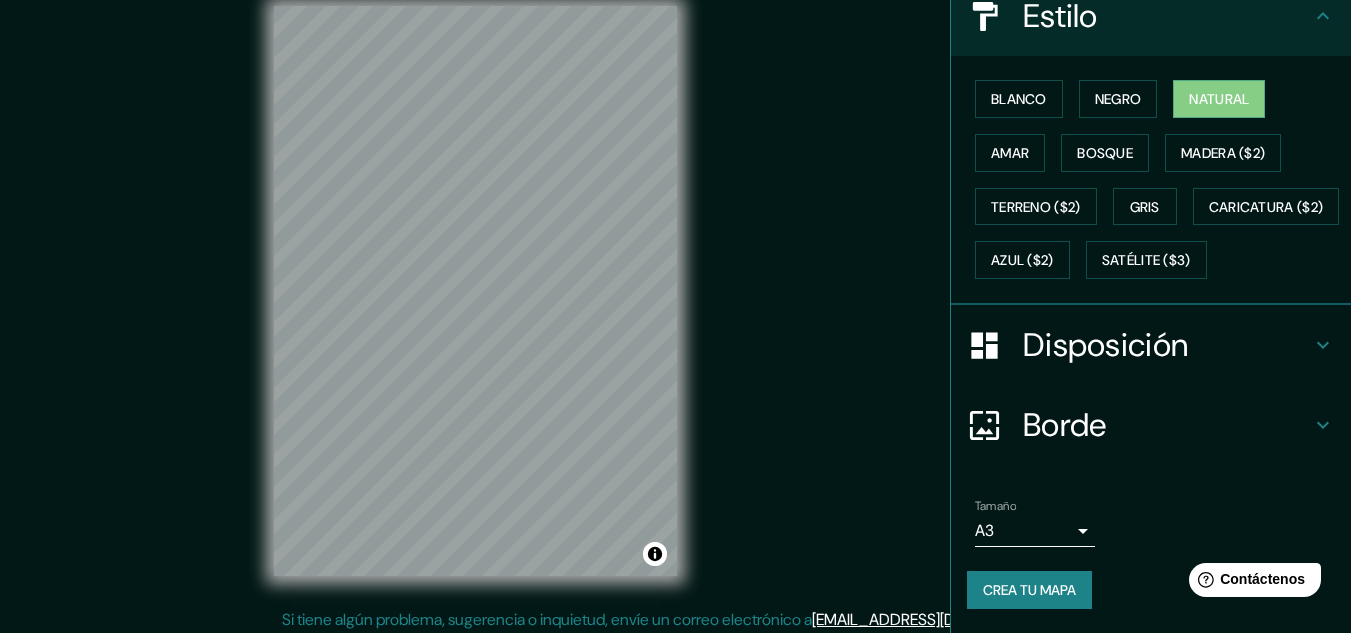 scroll, scrollTop: 33, scrollLeft: 0, axis: vertical 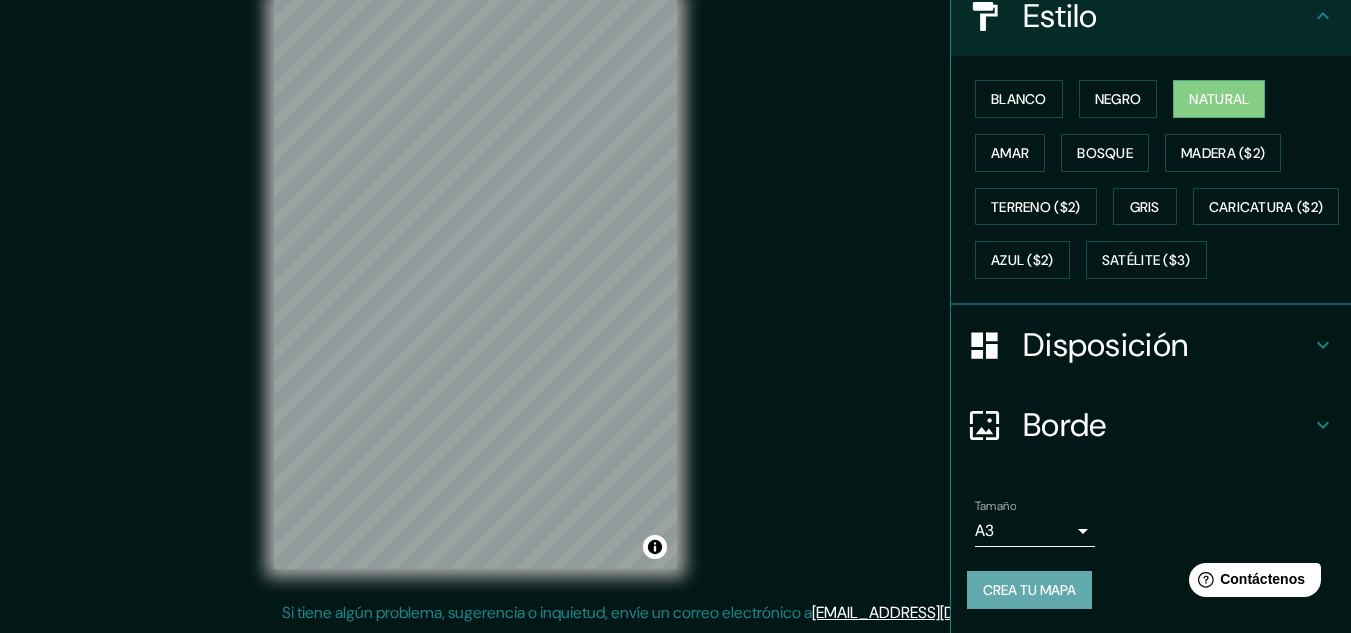 click on "Crea tu mapa" at bounding box center (1029, 590) 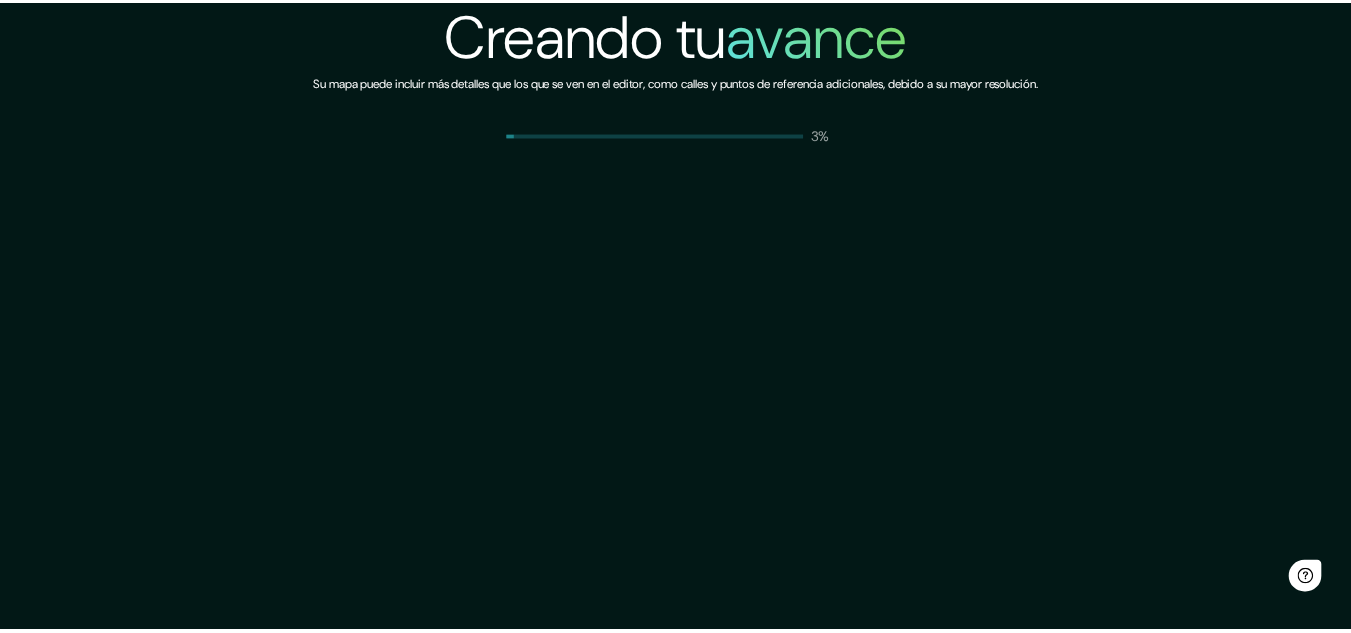 scroll, scrollTop: 0, scrollLeft: 0, axis: both 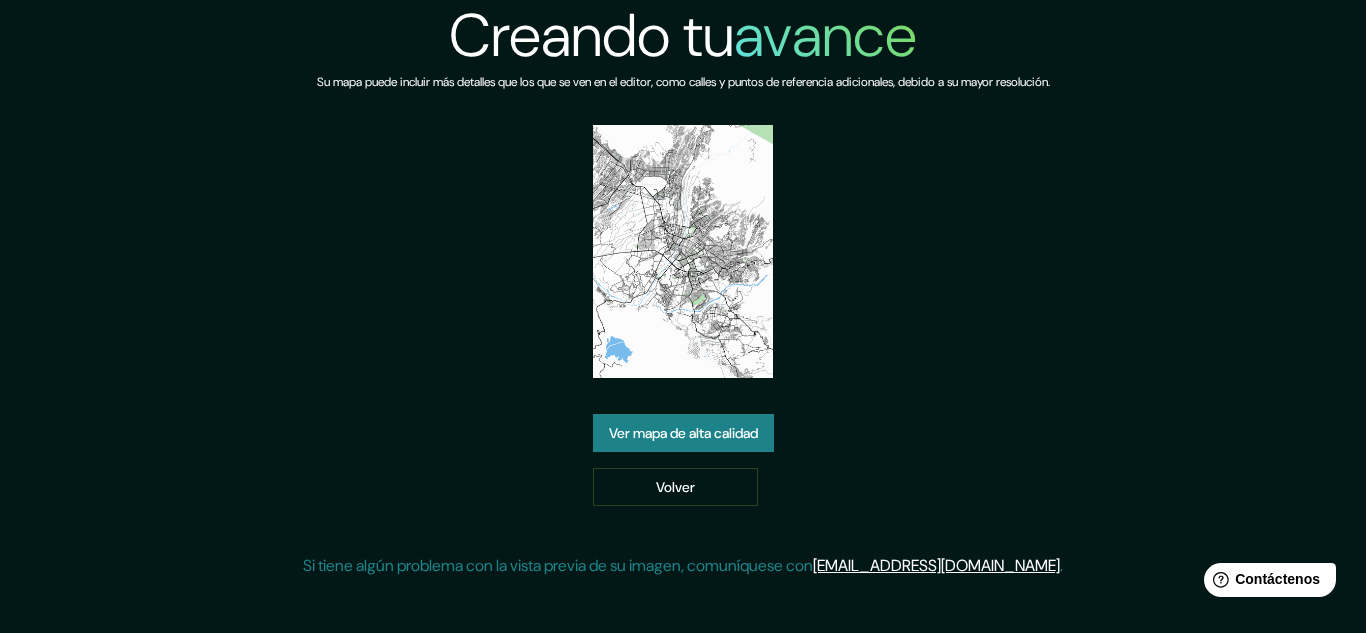 click on "Ver mapa de alta calidad" at bounding box center [683, 433] 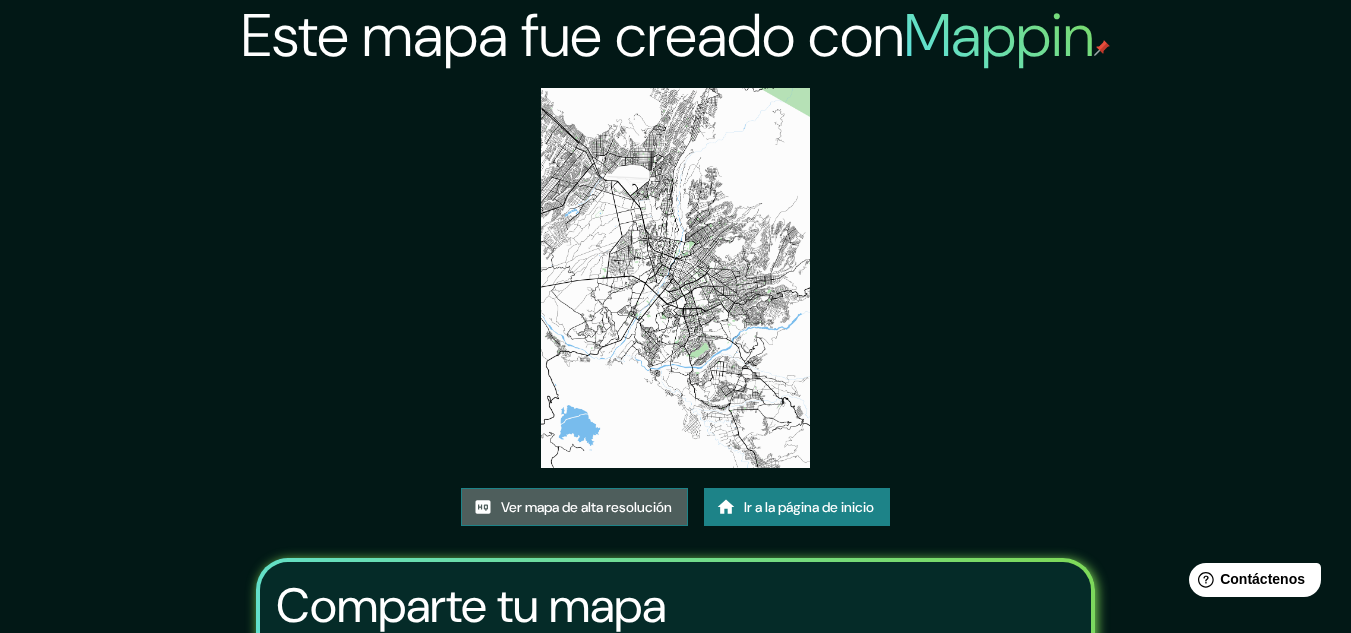 click on "Ver mapa de alta resolución" at bounding box center (586, 507) 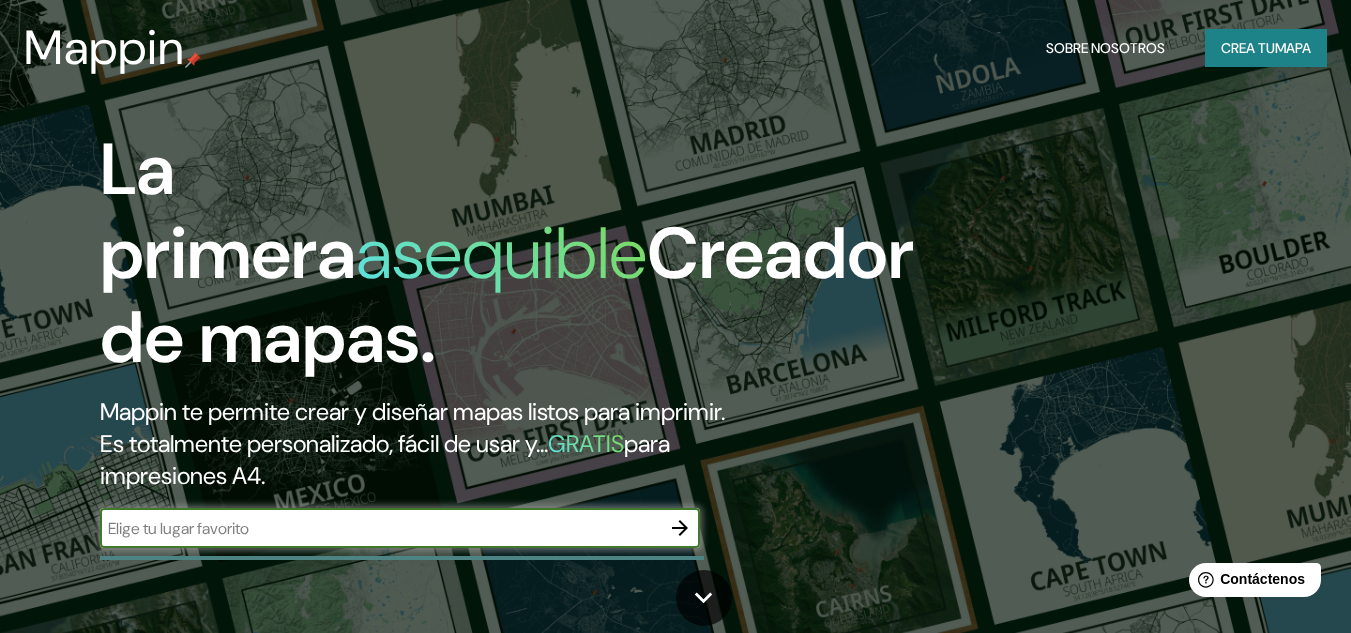 scroll, scrollTop: 0, scrollLeft: 0, axis: both 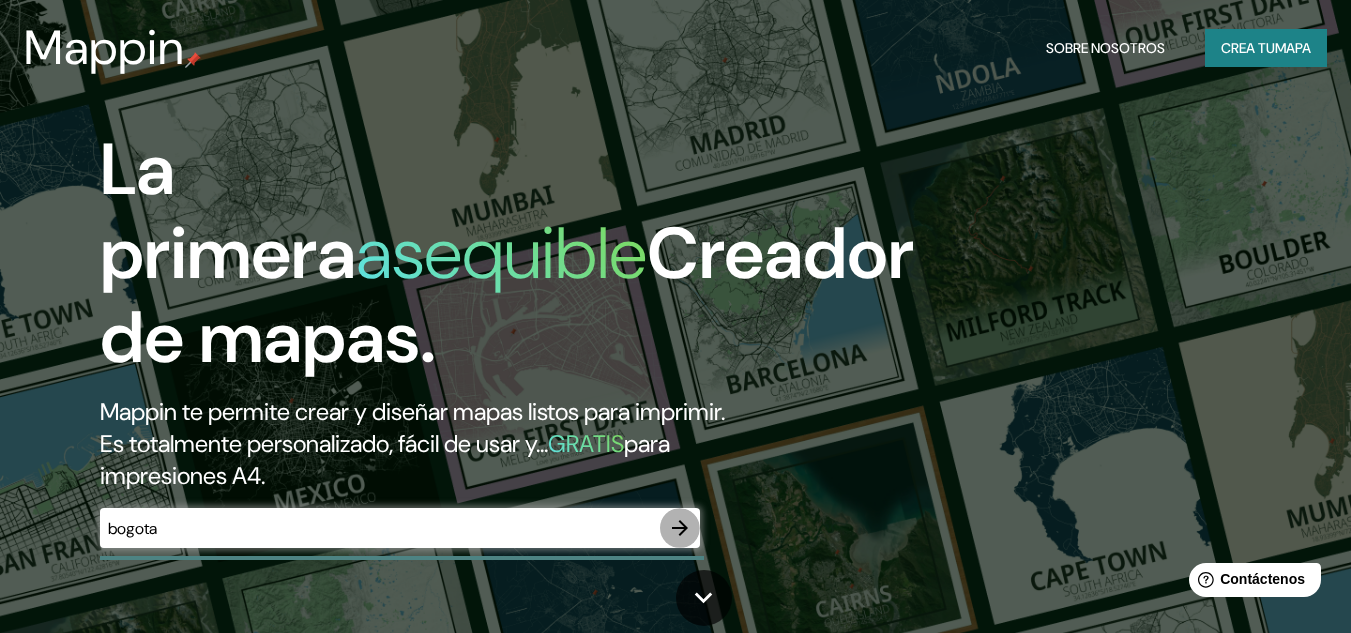click 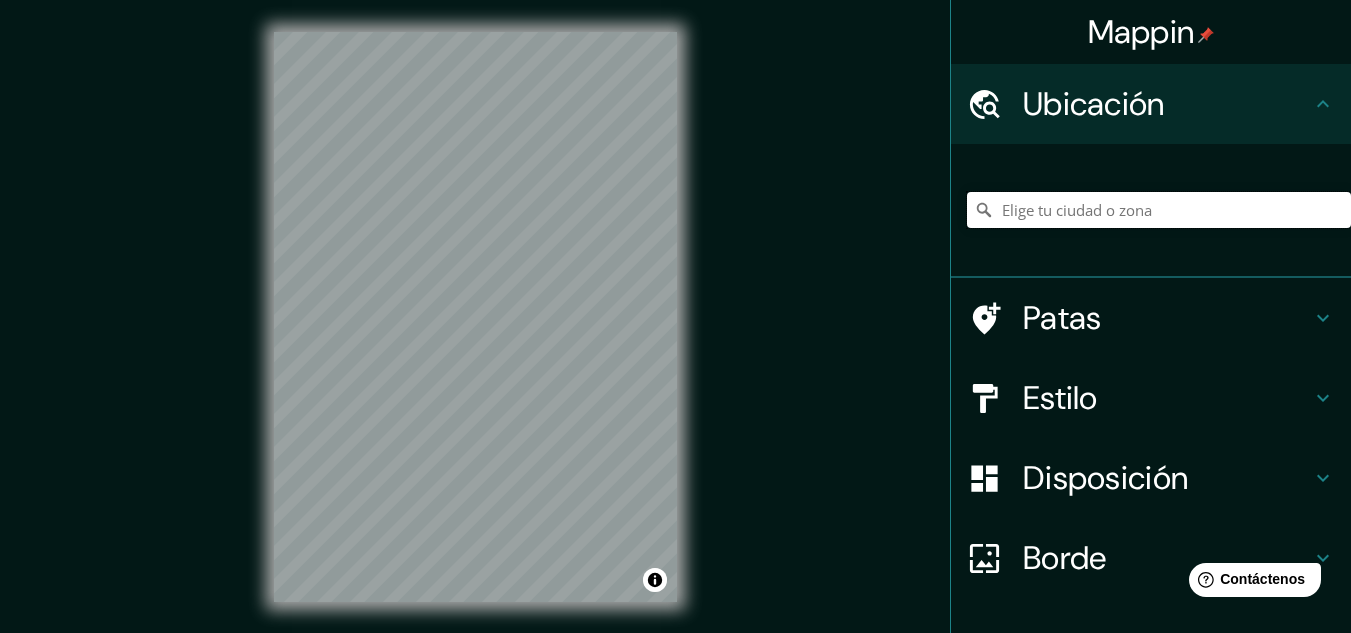 click at bounding box center (1159, 210) 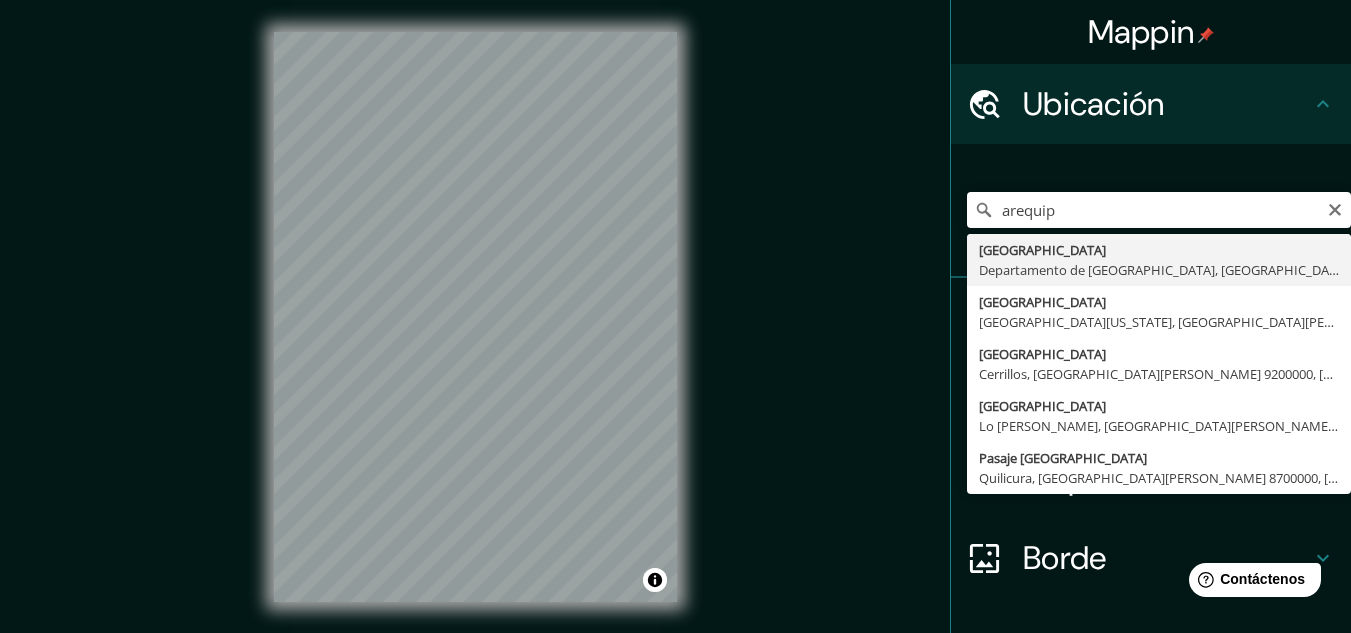 type on "[GEOGRAPHIC_DATA], [GEOGRAPHIC_DATA], [GEOGRAPHIC_DATA]" 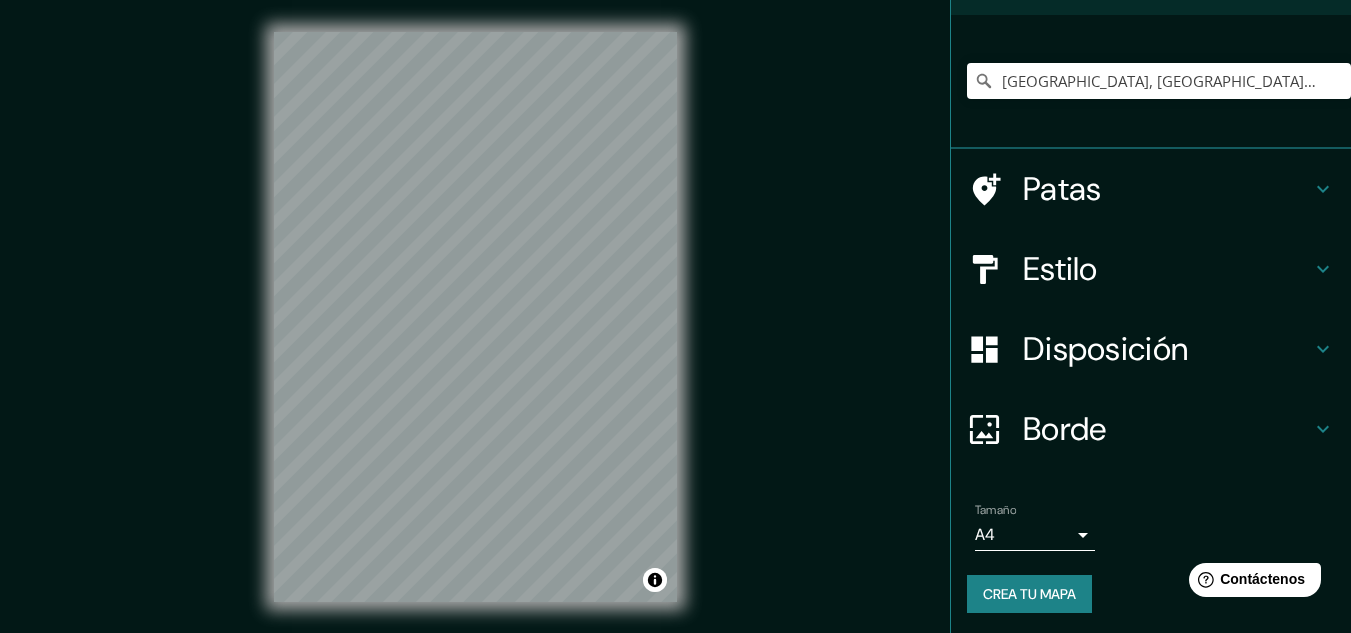 scroll, scrollTop: 133, scrollLeft: 0, axis: vertical 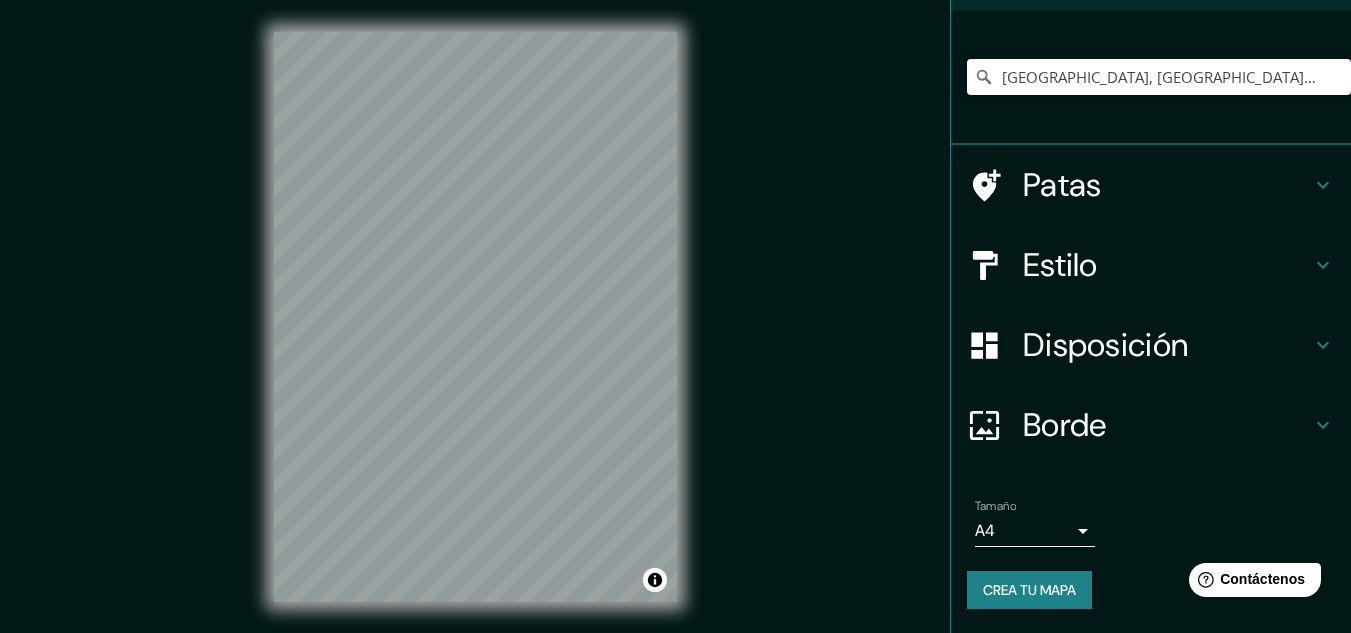 click on "Mappin Ubicación Arequipa, Departamento de Arequipa, Perú Patas Estilo Disposición Borde Elige un borde.  Consejo  : puedes opacar las capas del marco para crear efectos geniales. Ninguno Simple Transparente Elegante Tamaño A4 single Crea tu mapa © Mapbox   © OpenStreetMap   Improve this map Si tiene algún problema, sugerencia o inquietud, envíe un correo electrónico a  help@mappin.pro  .   . . Texto original Valora esta traducción Tu opinión servirá para ayudar a mejorar el Traductor de Google" at bounding box center [675, 316] 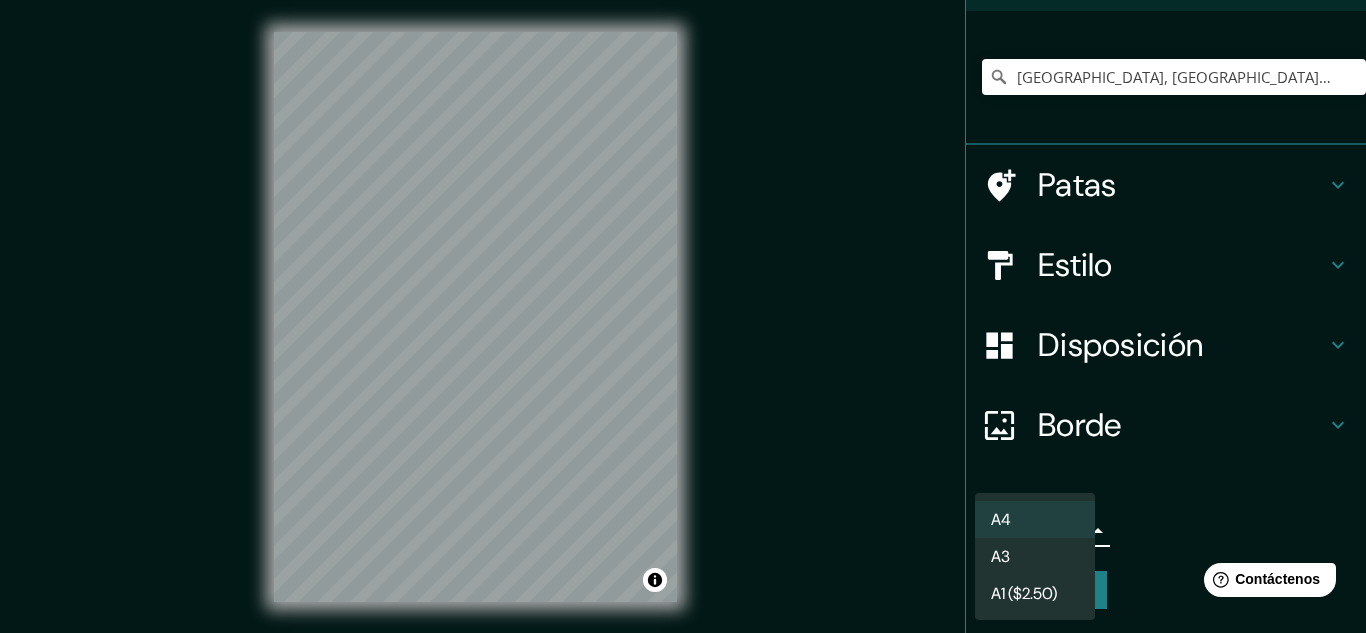 click on "A3" at bounding box center [1035, 556] 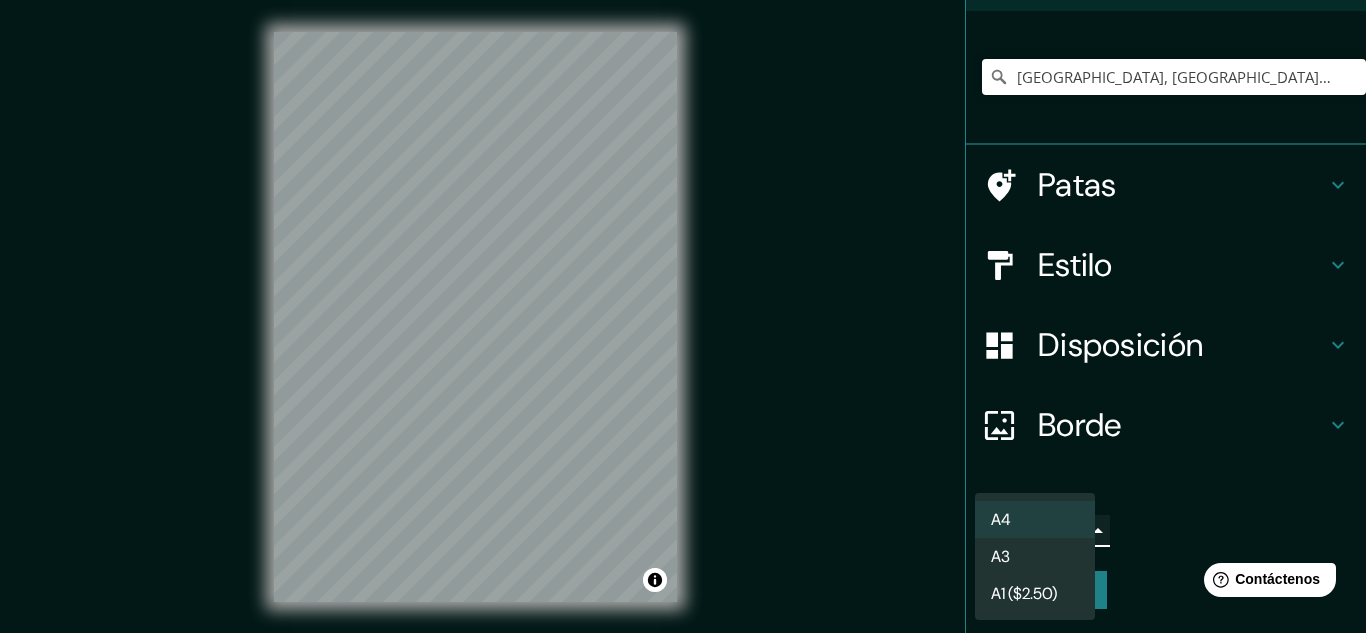 type on "a4" 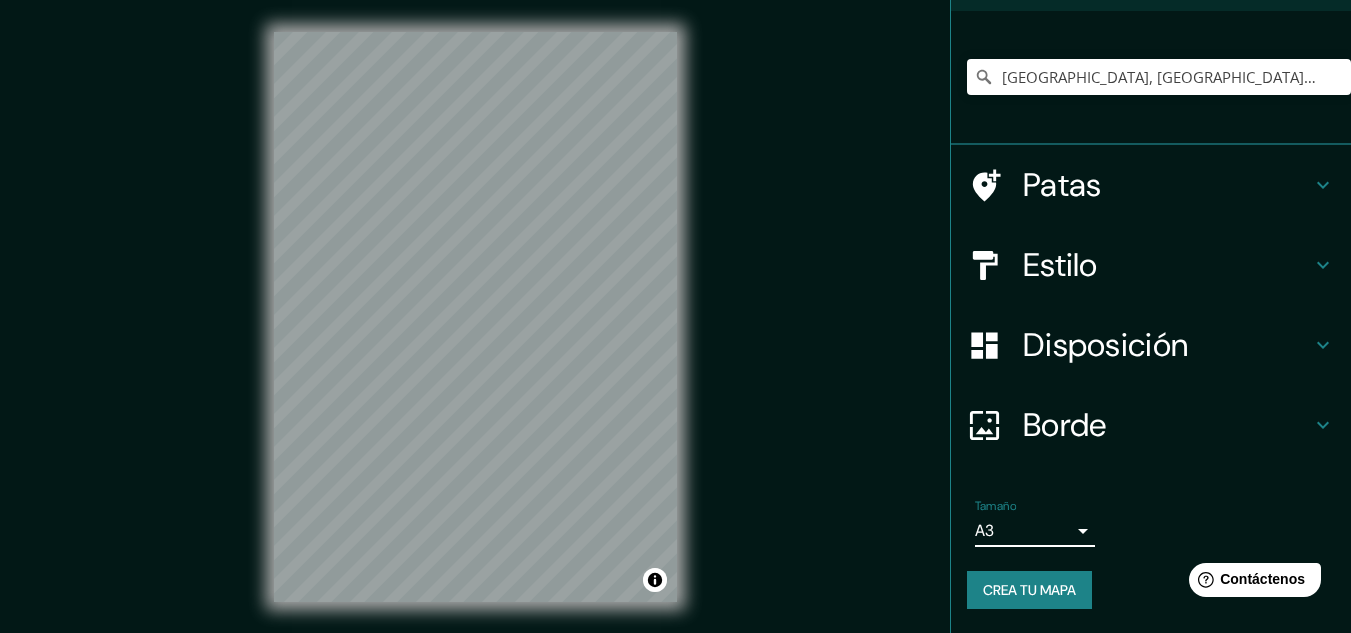 click on "Estilo" at bounding box center (1167, 265) 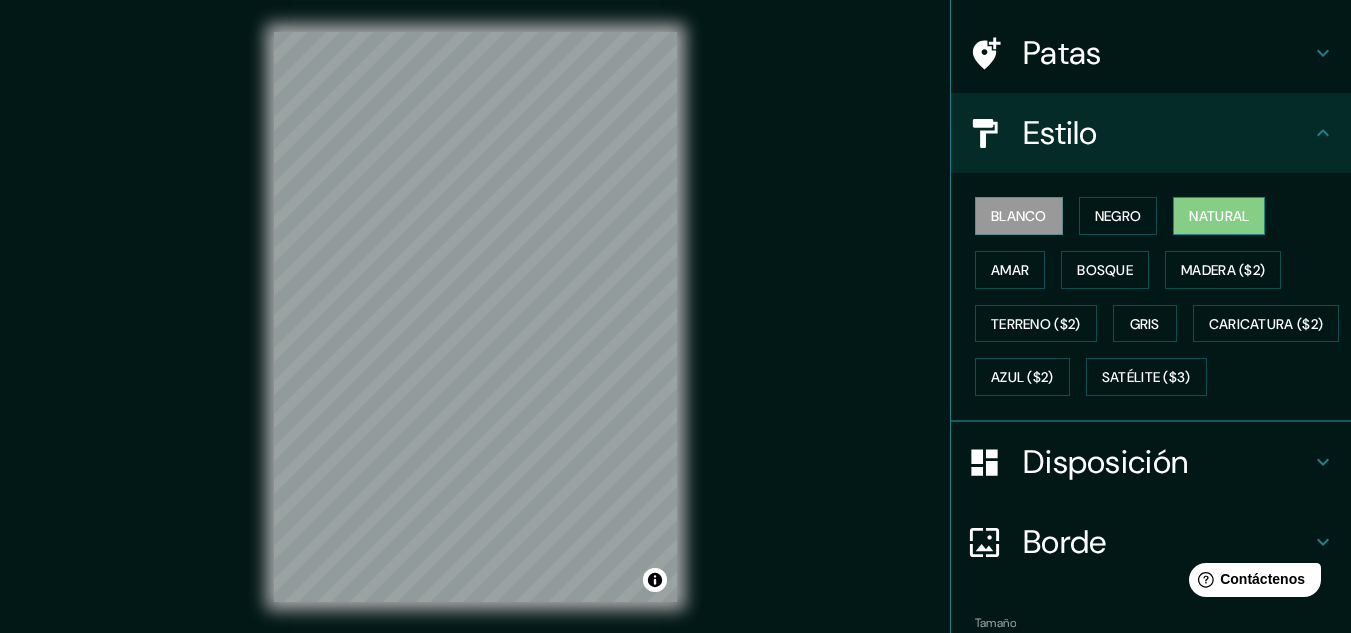 click on "Natural" at bounding box center (1219, 216) 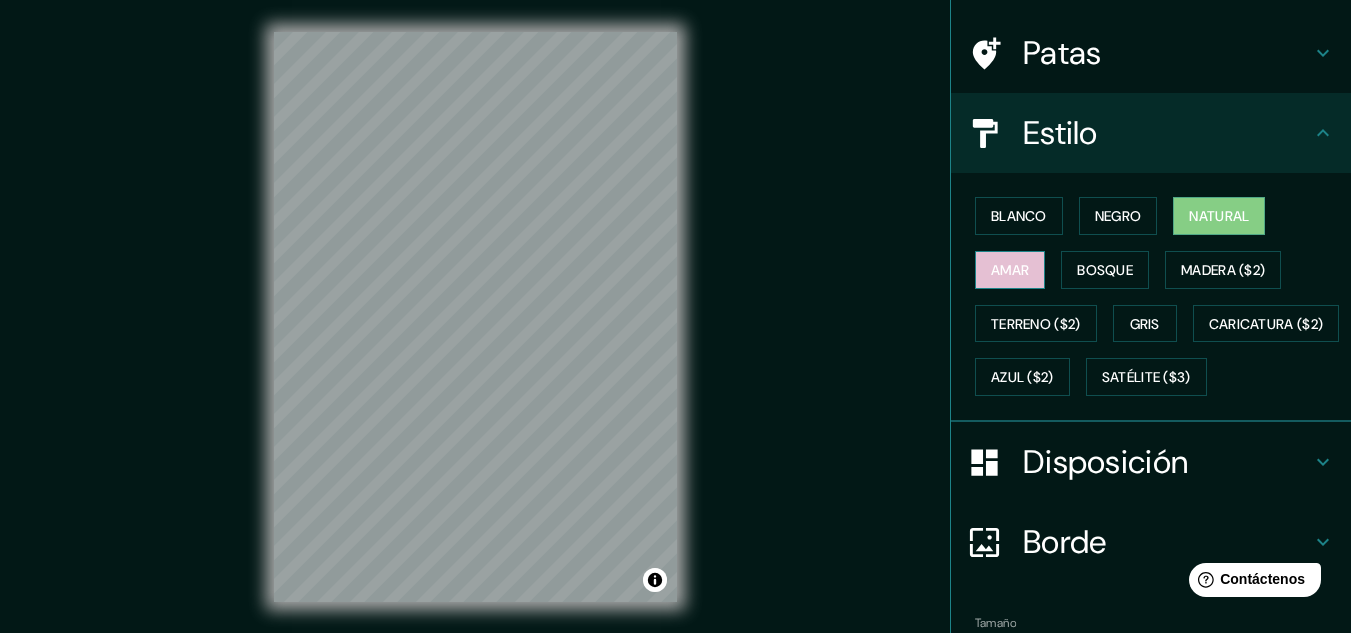 click on "Amar" at bounding box center (1010, 270) 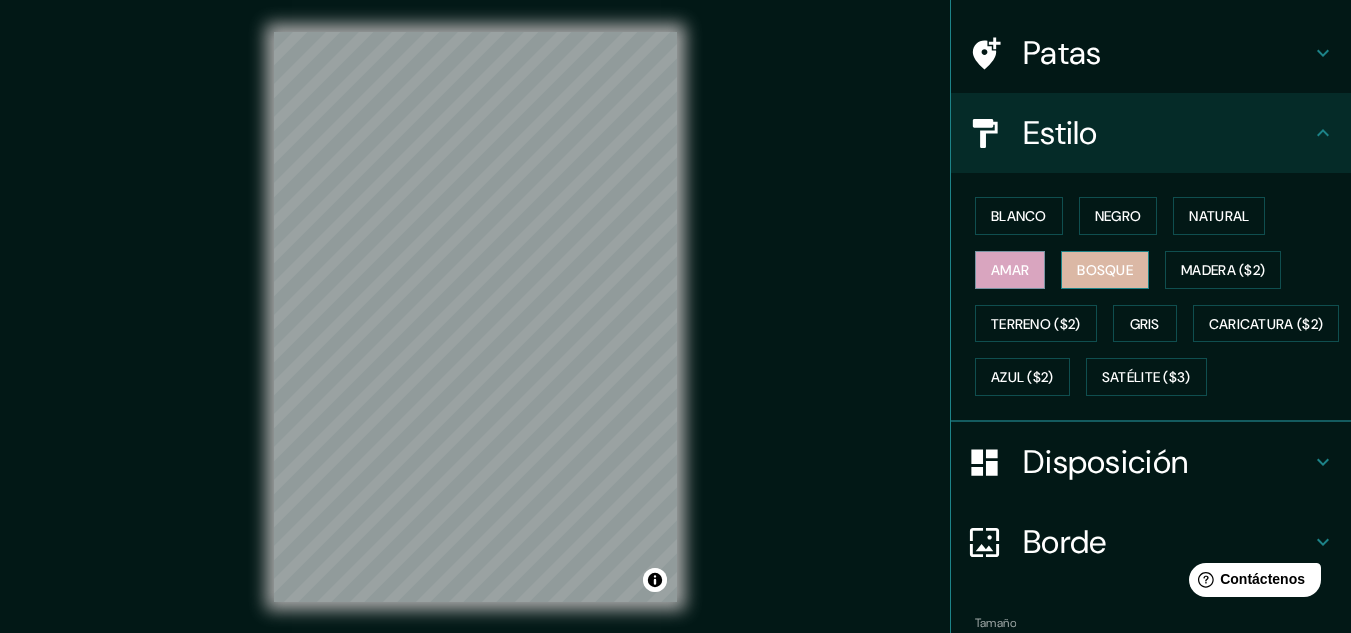 click on "Bosque" at bounding box center (1105, 270) 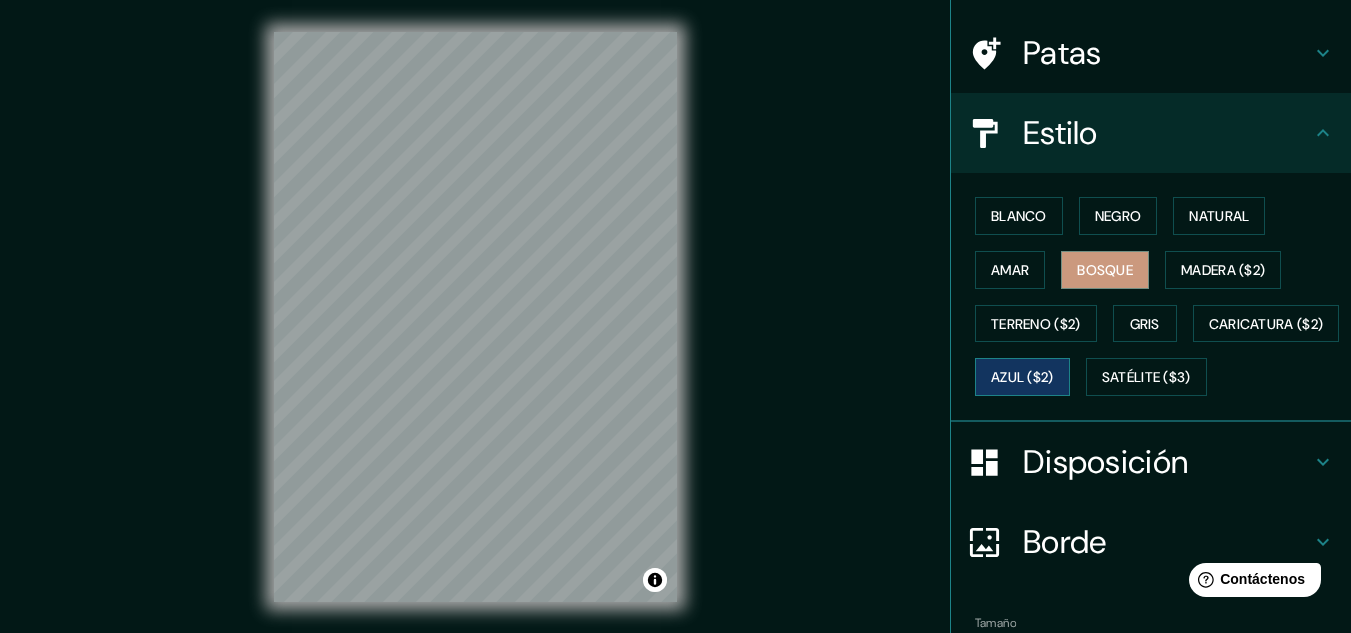 click on "Azul ($2)" at bounding box center [1022, 378] 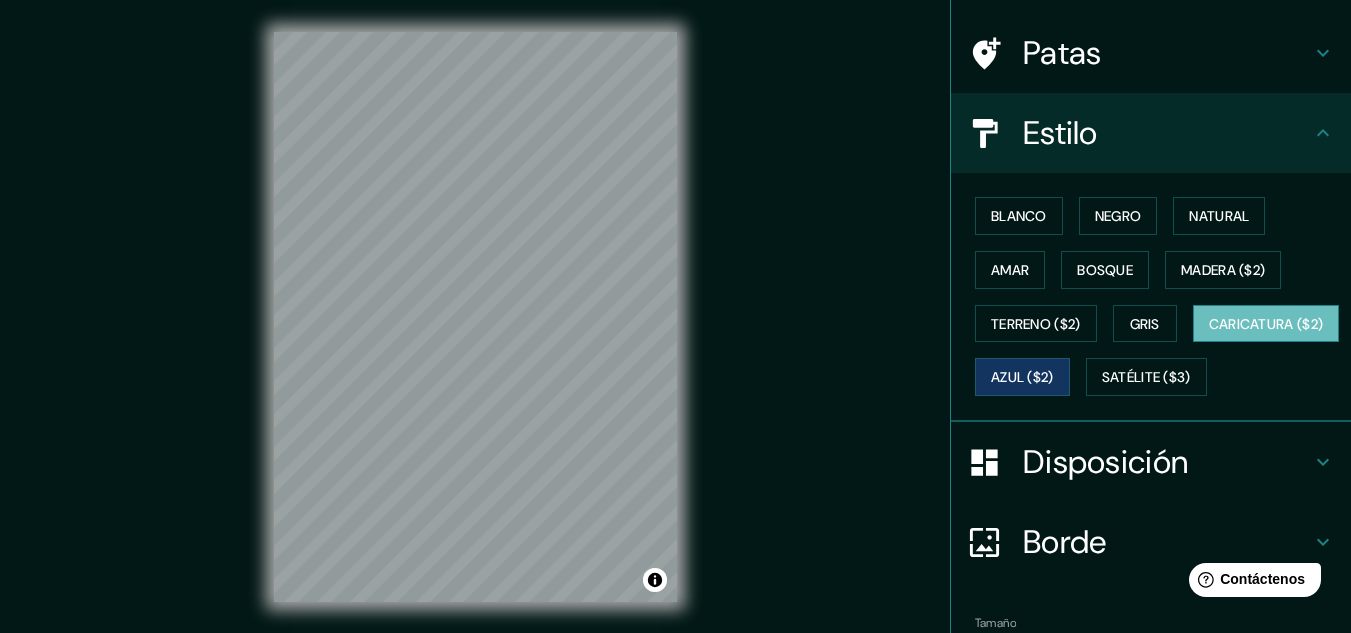 click on "Caricatura ($2)" at bounding box center (1266, 324) 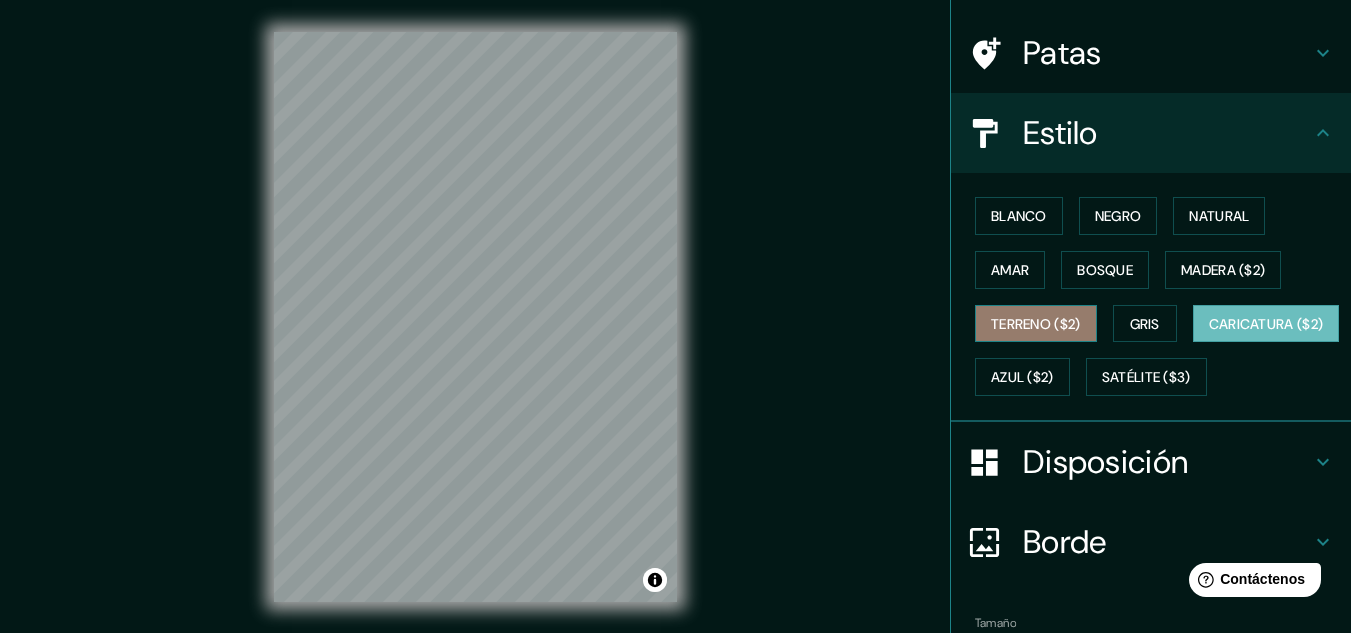click on "Terreno ($2)" at bounding box center [1036, 324] 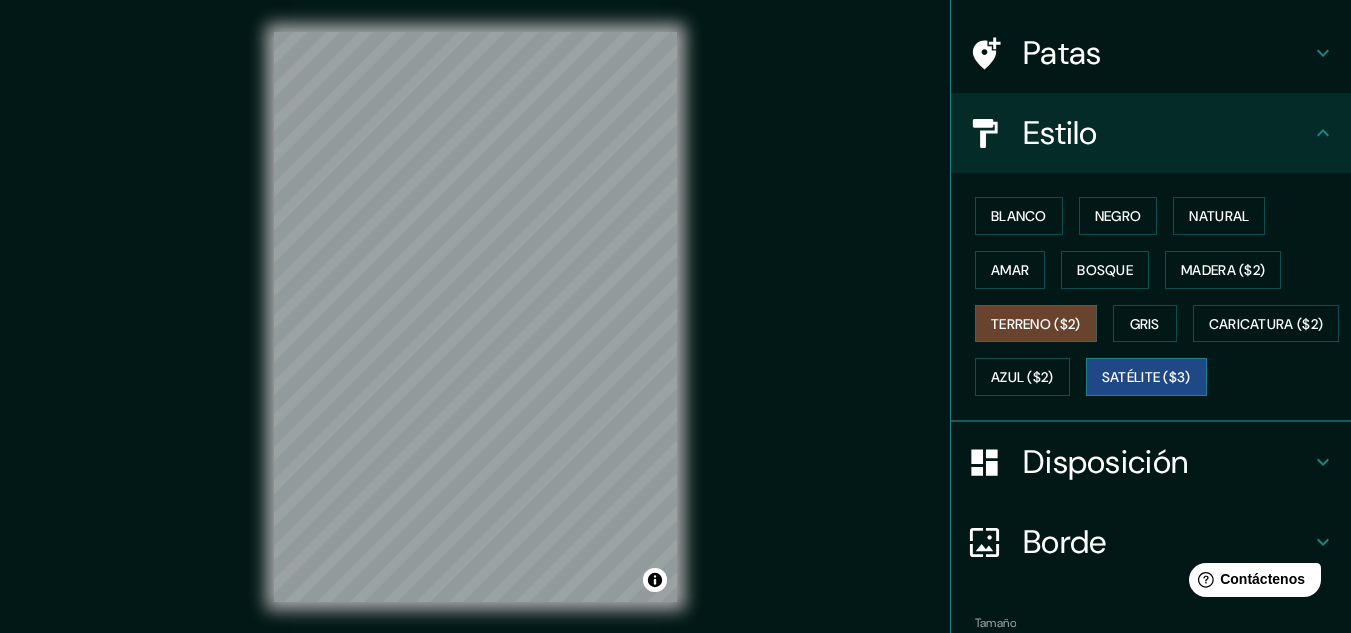 click on "Satélite ($3)" at bounding box center (1146, 378) 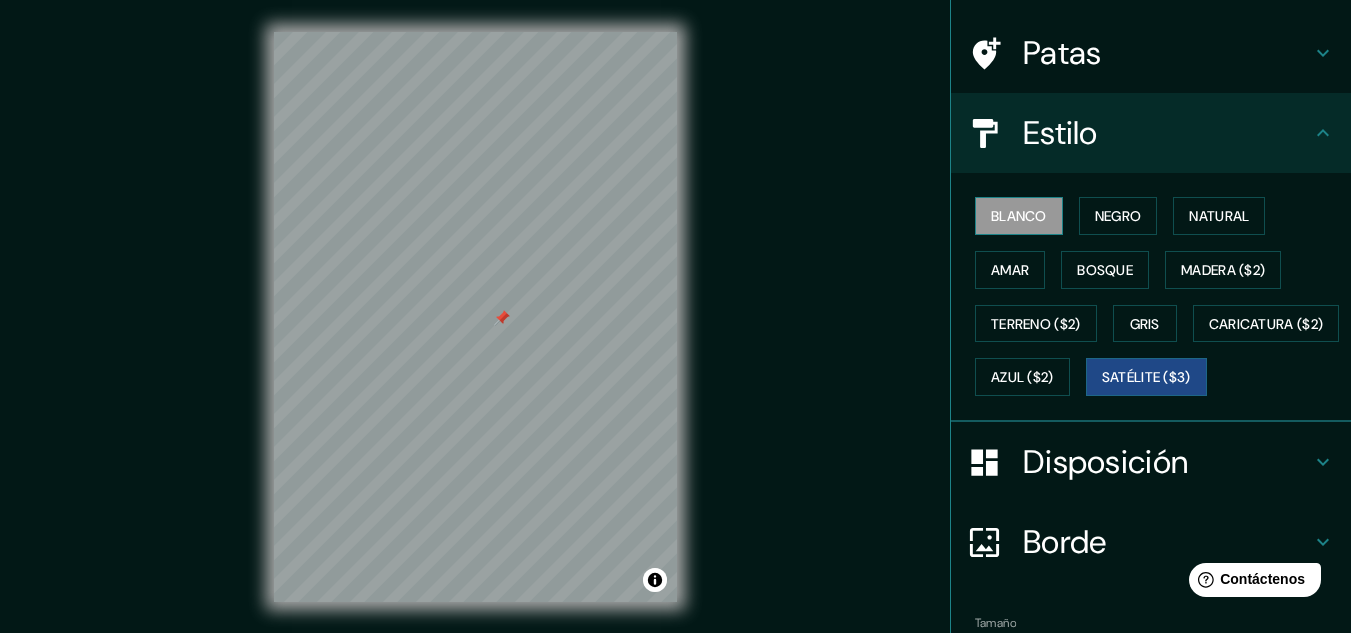 click on "Blanco" at bounding box center [1019, 216] 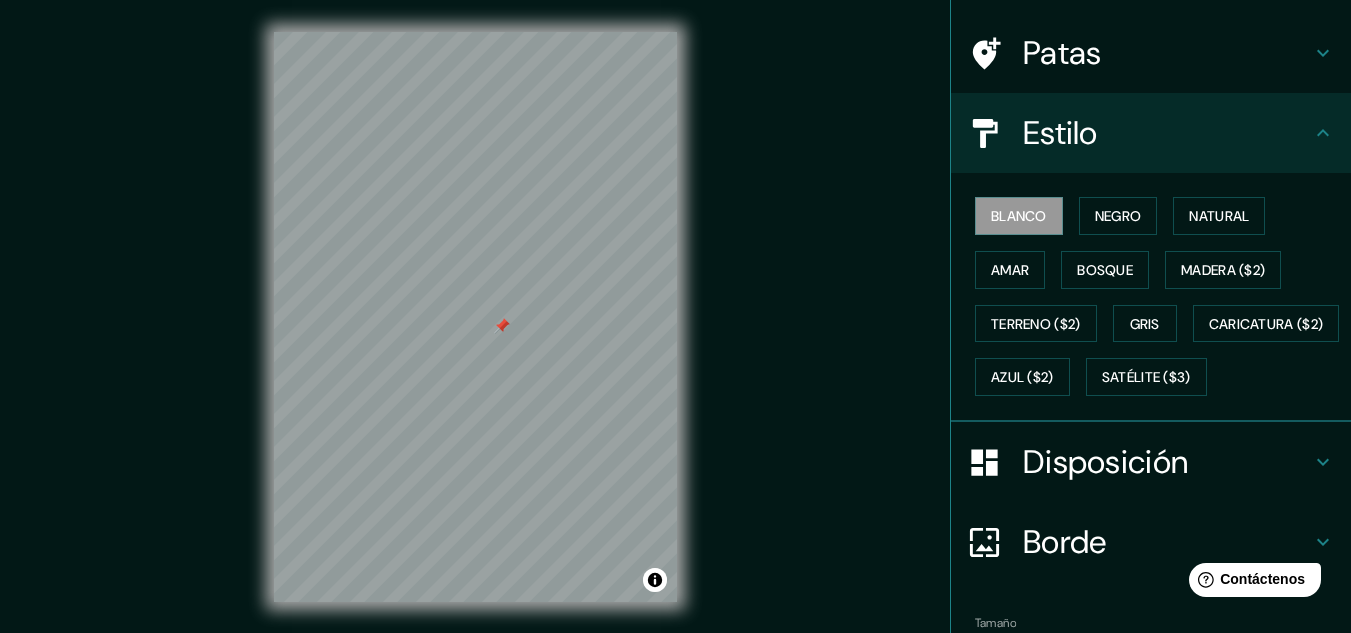 click at bounding box center (502, 326) 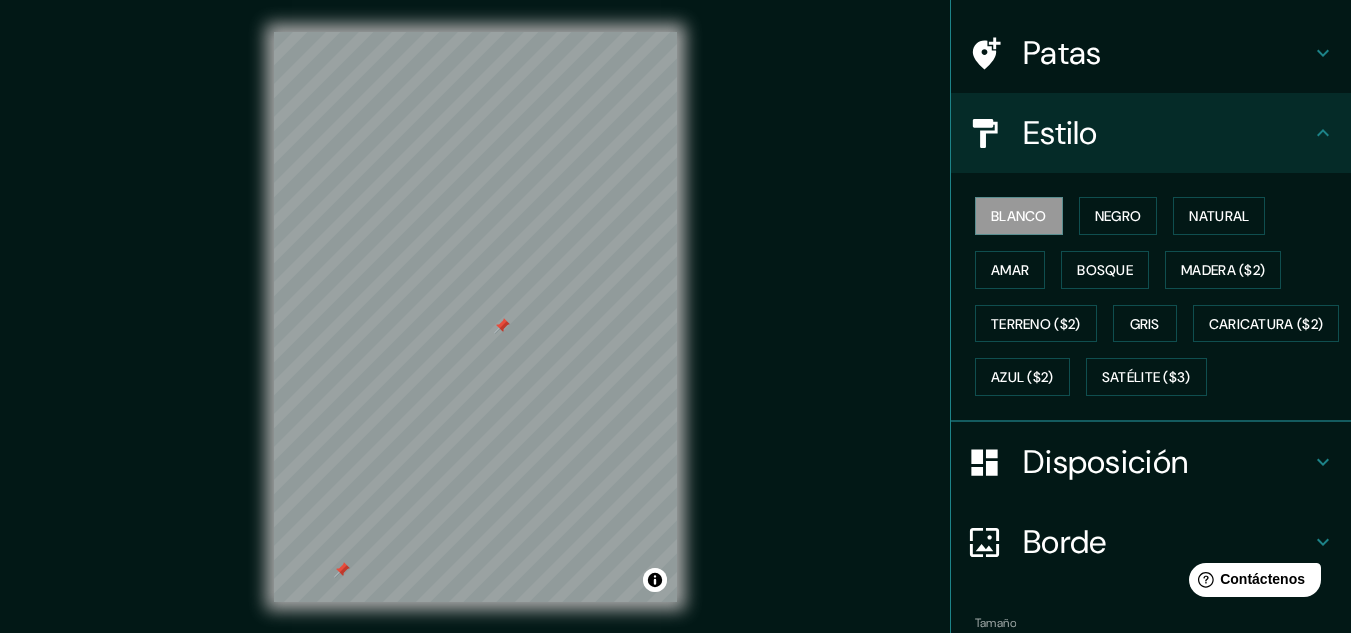 click at bounding box center (342, 570) 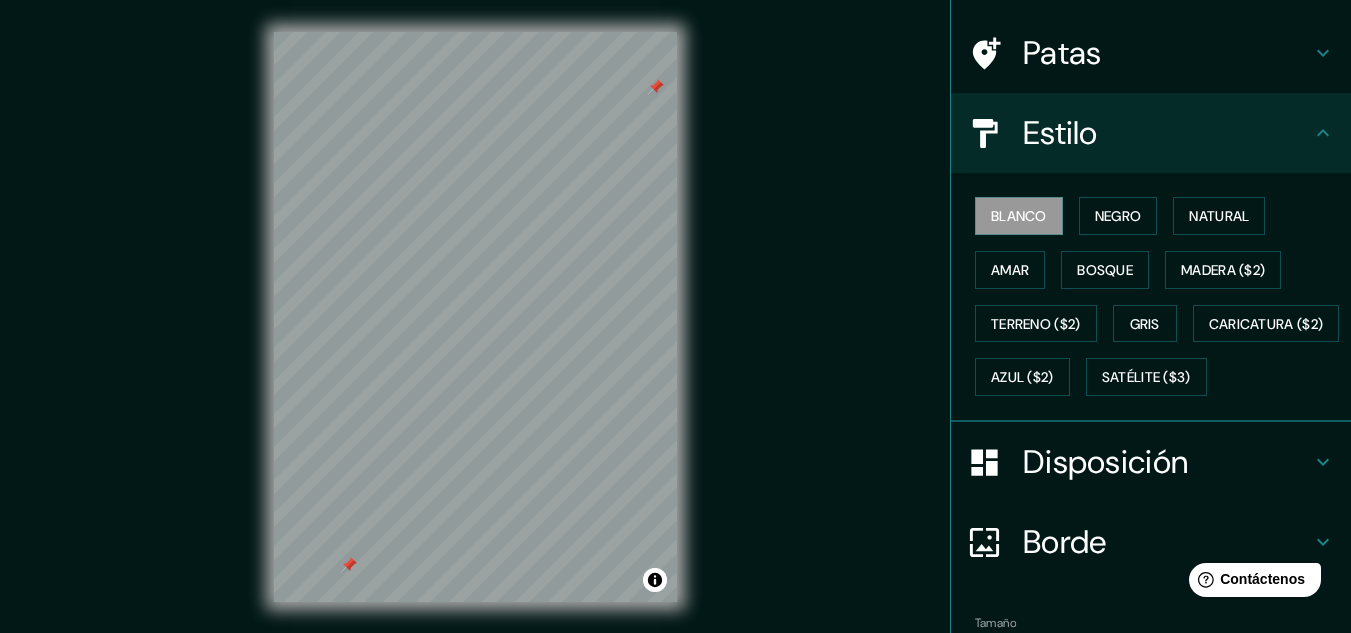 click at bounding box center (349, 565) 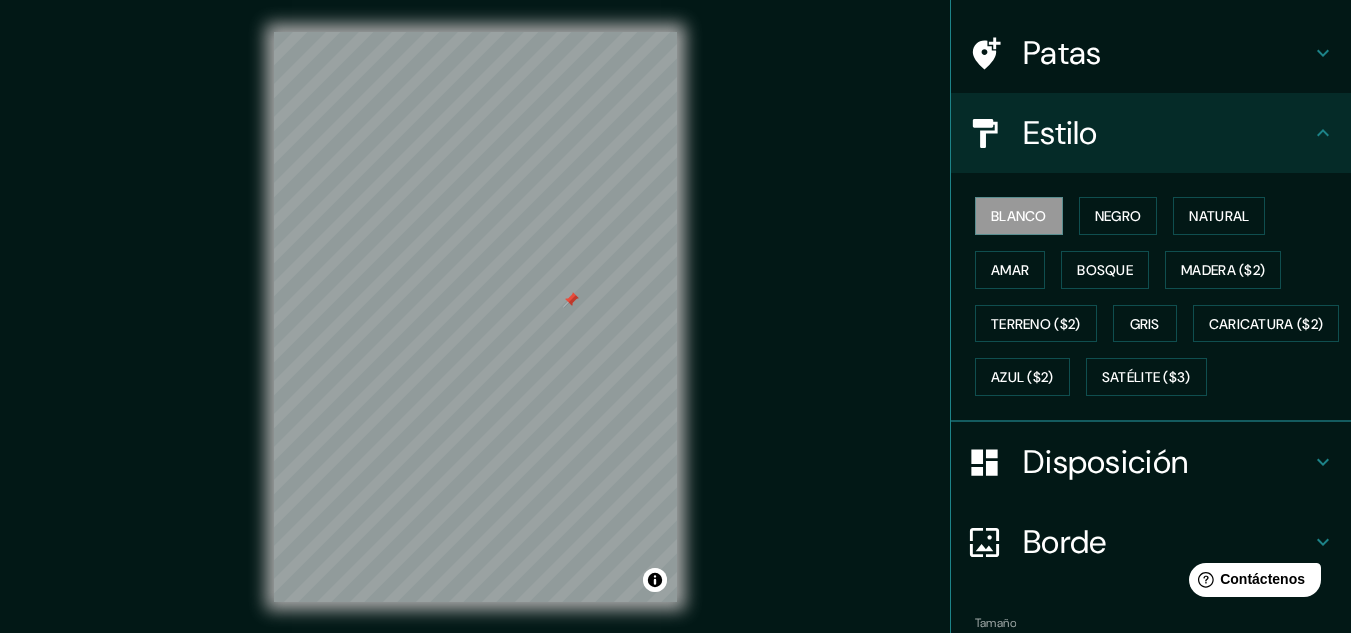 click at bounding box center [571, 300] 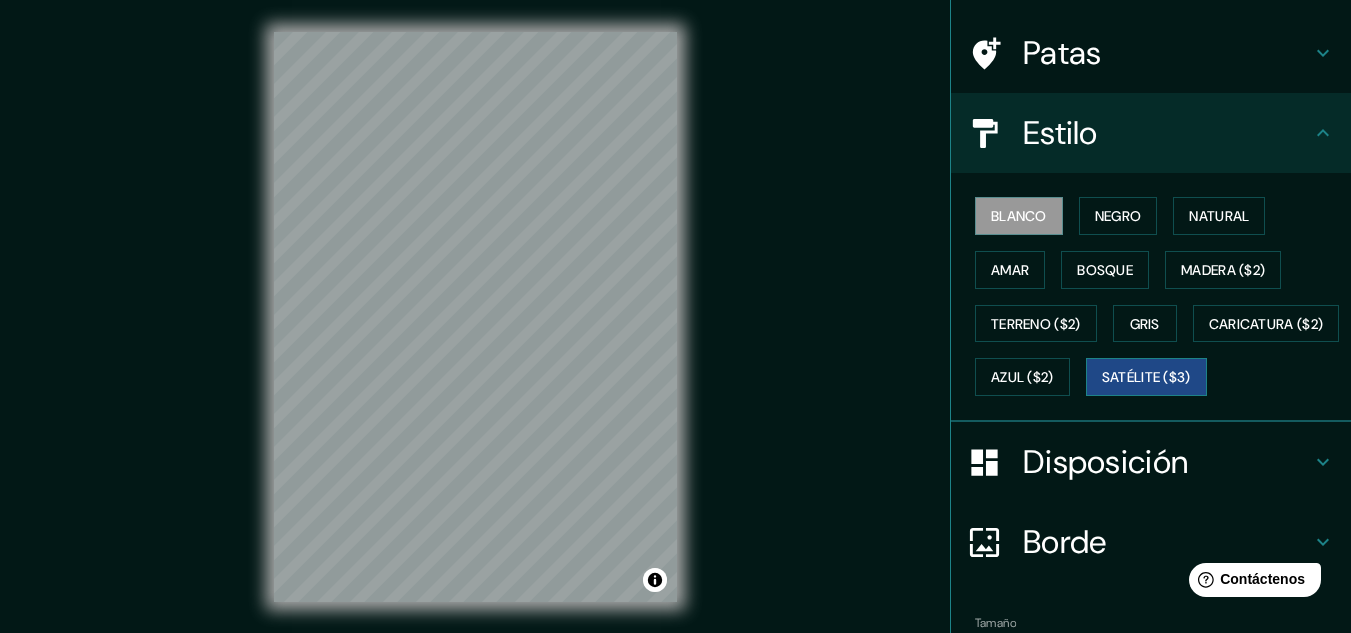 click on "Satélite ($3)" at bounding box center (1146, 378) 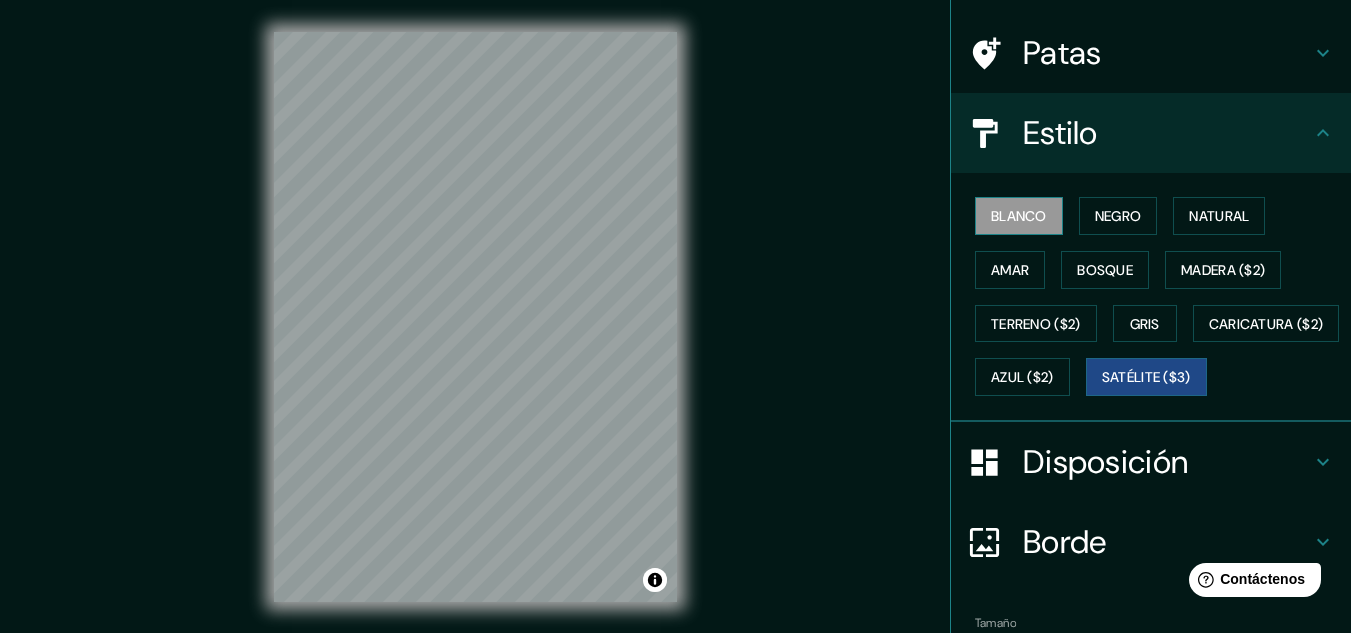 click on "Blanco" at bounding box center [1019, 216] 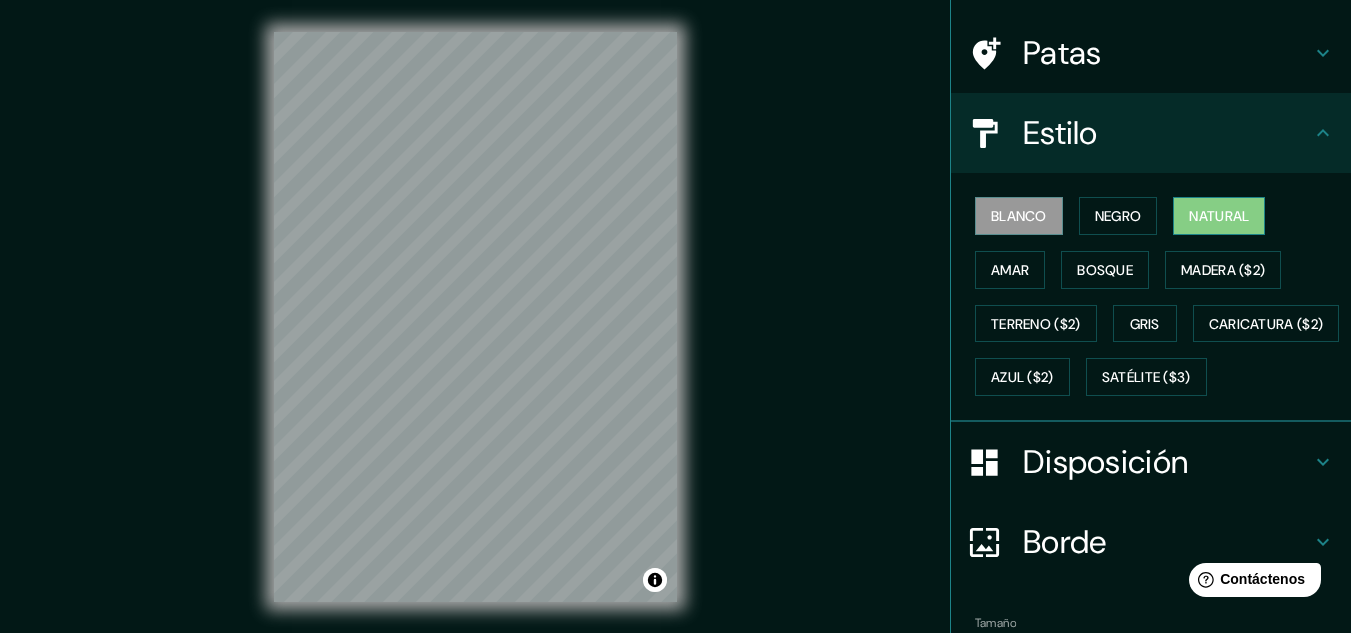 click on "Natural" at bounding box center (1219, 216) 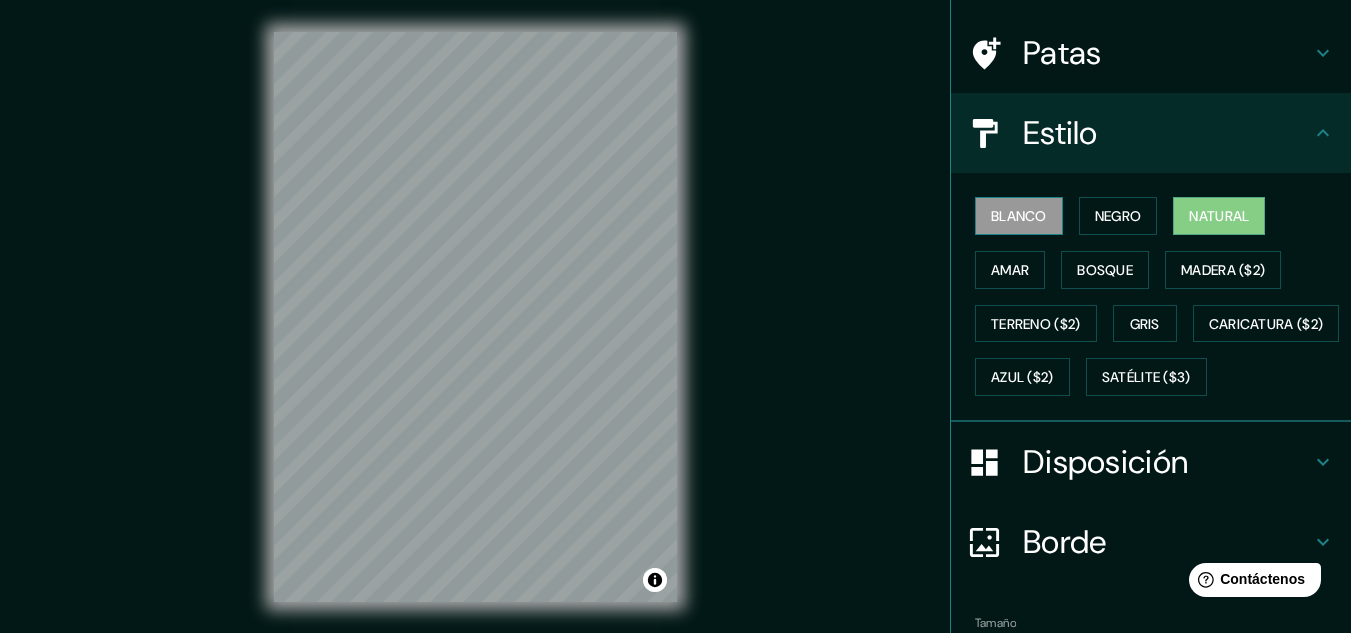 click on "Blanco" at bounding box center [1019, 216] 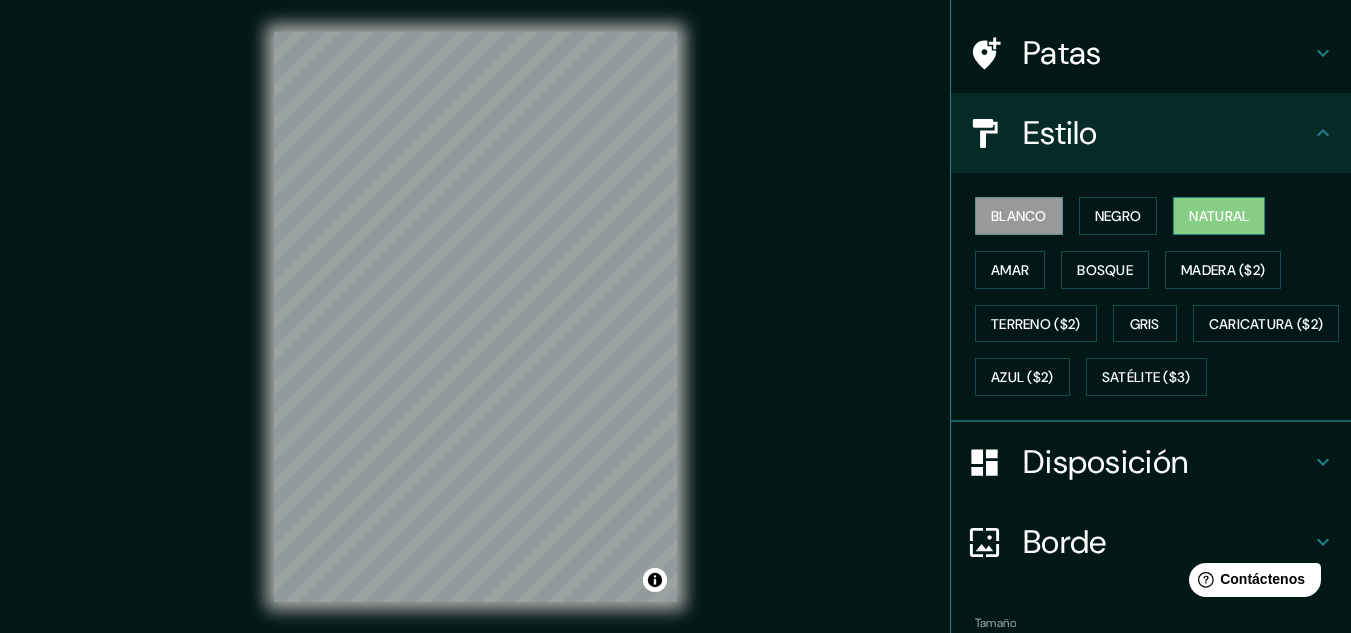 click on "Natural" at bounding box center (1219, 216) 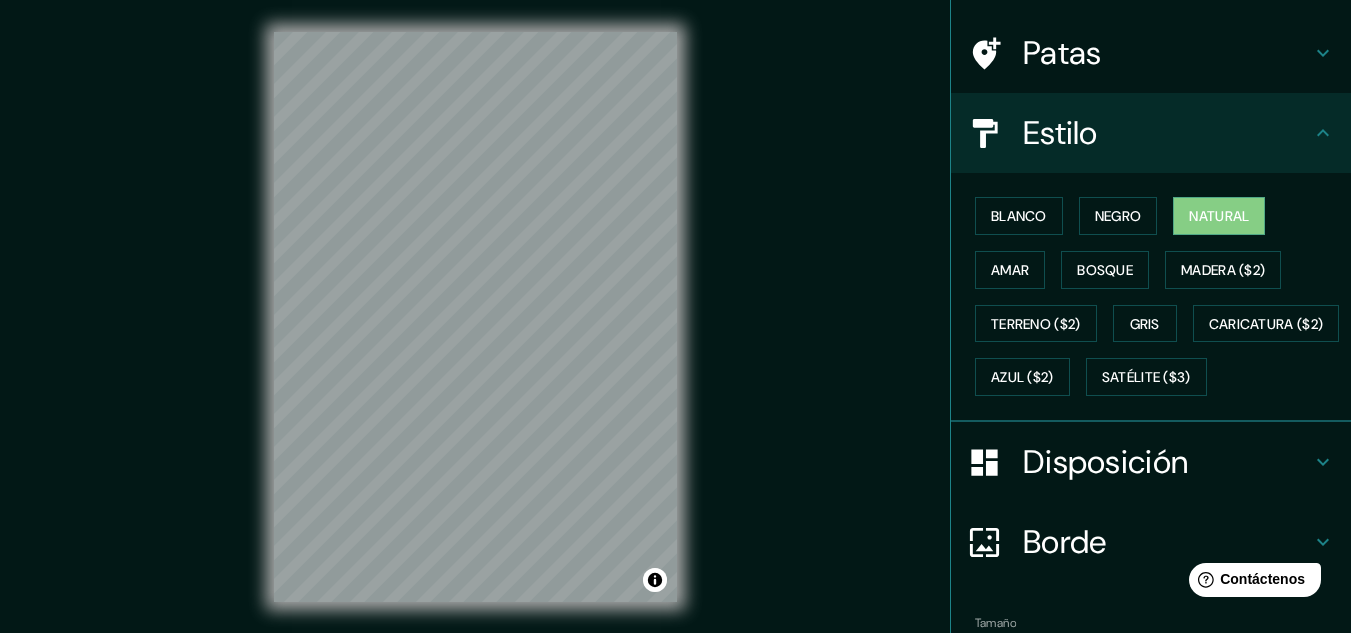 scroll, scrollTop: 303, scrollLeft: 0, axis: vertical 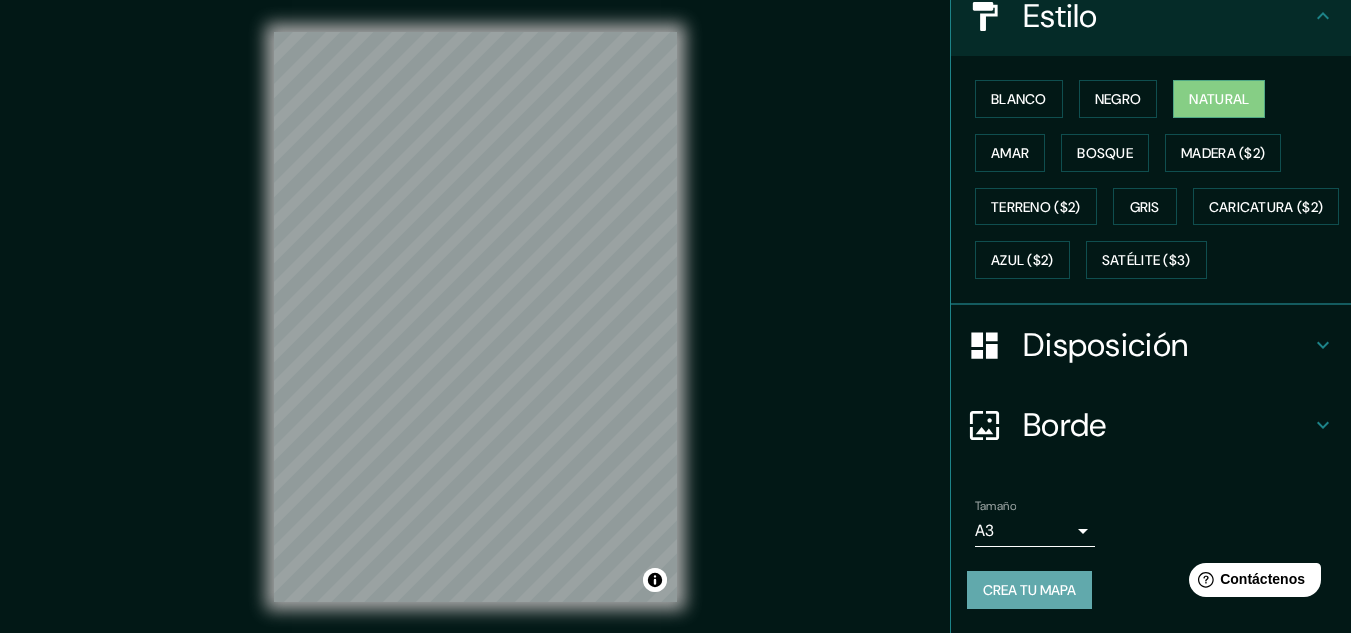 click on "Crea tu mapa" at bounding box center (1029, 590) 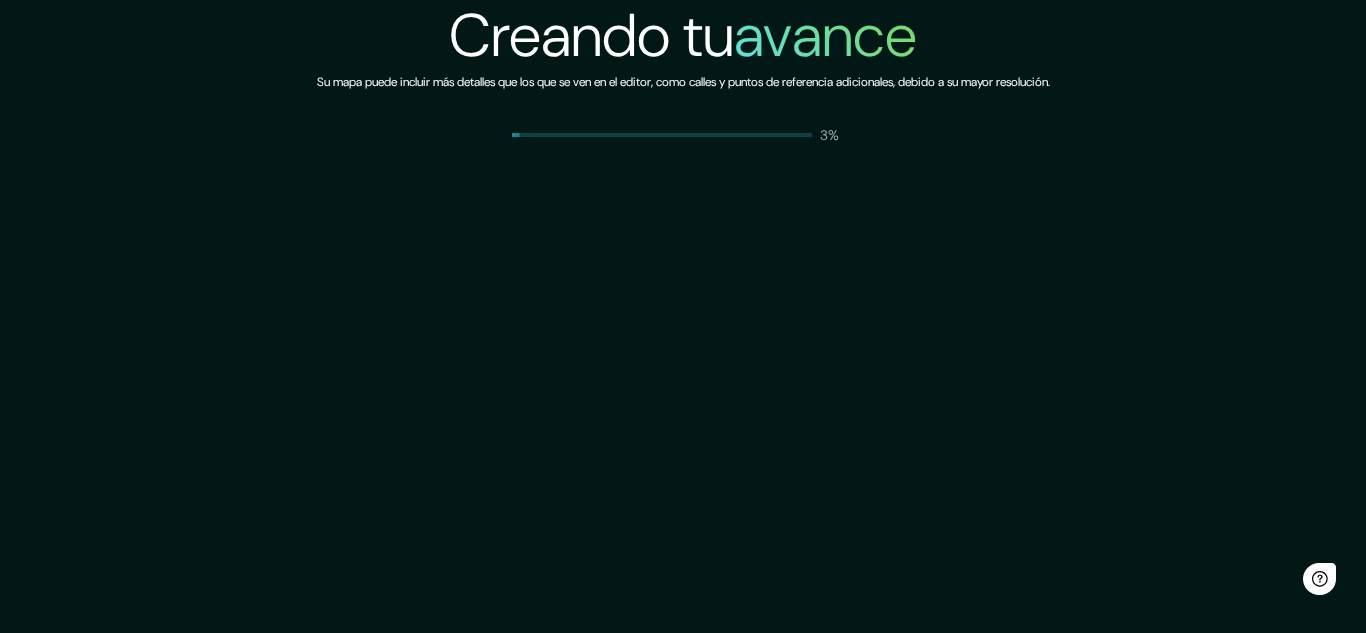 scroll, scrollTop: 0, scrollLeft: 0, axis: both 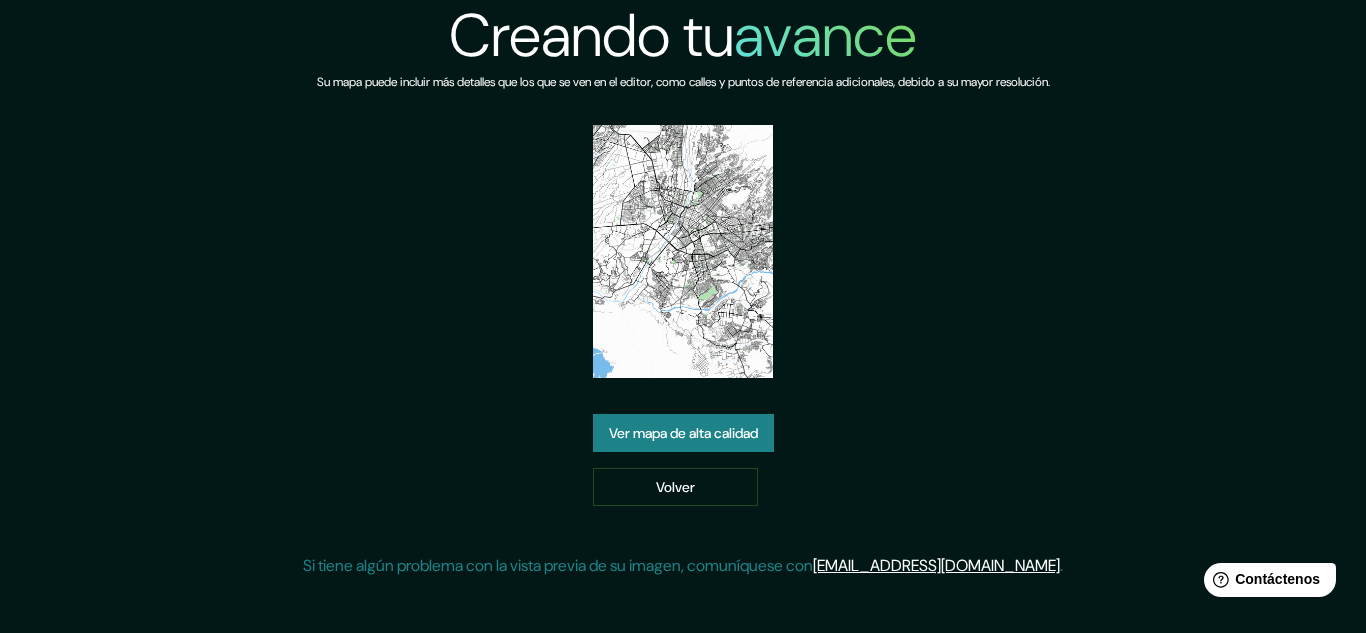 click on "Ver mapa de alta calidad" at bounding box center [683, 433] 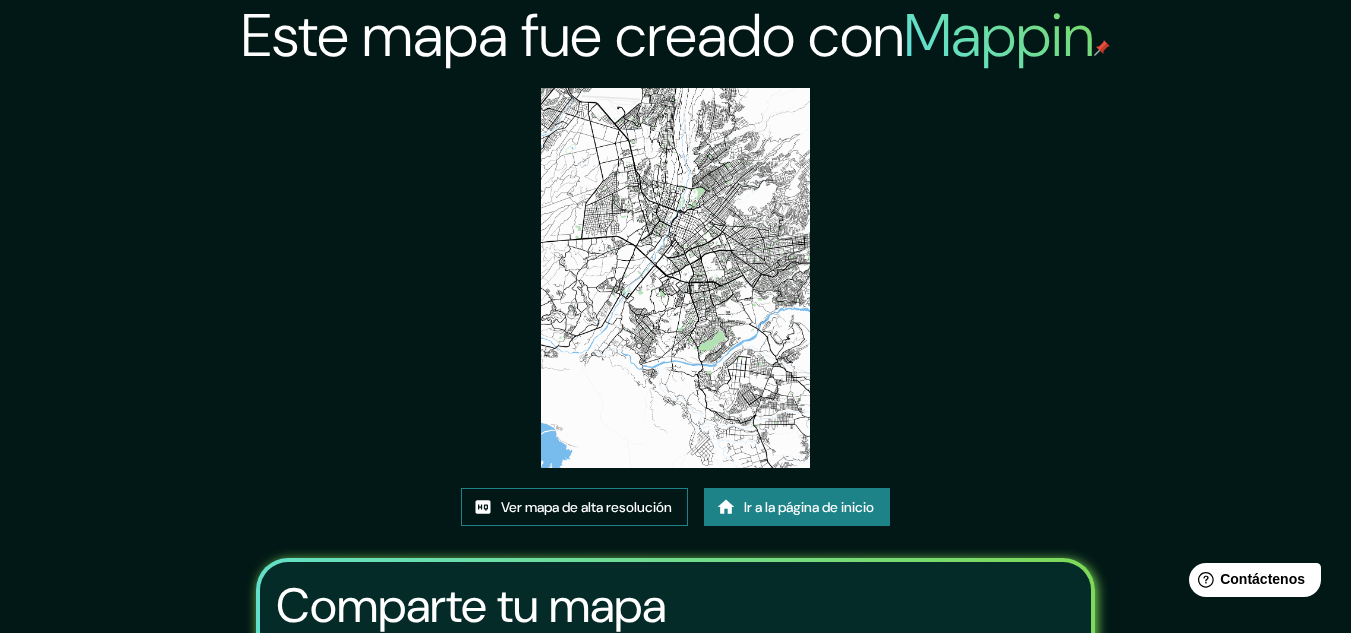 click on "Ver mapa de alta resolución" at bounding box center [586, 507] 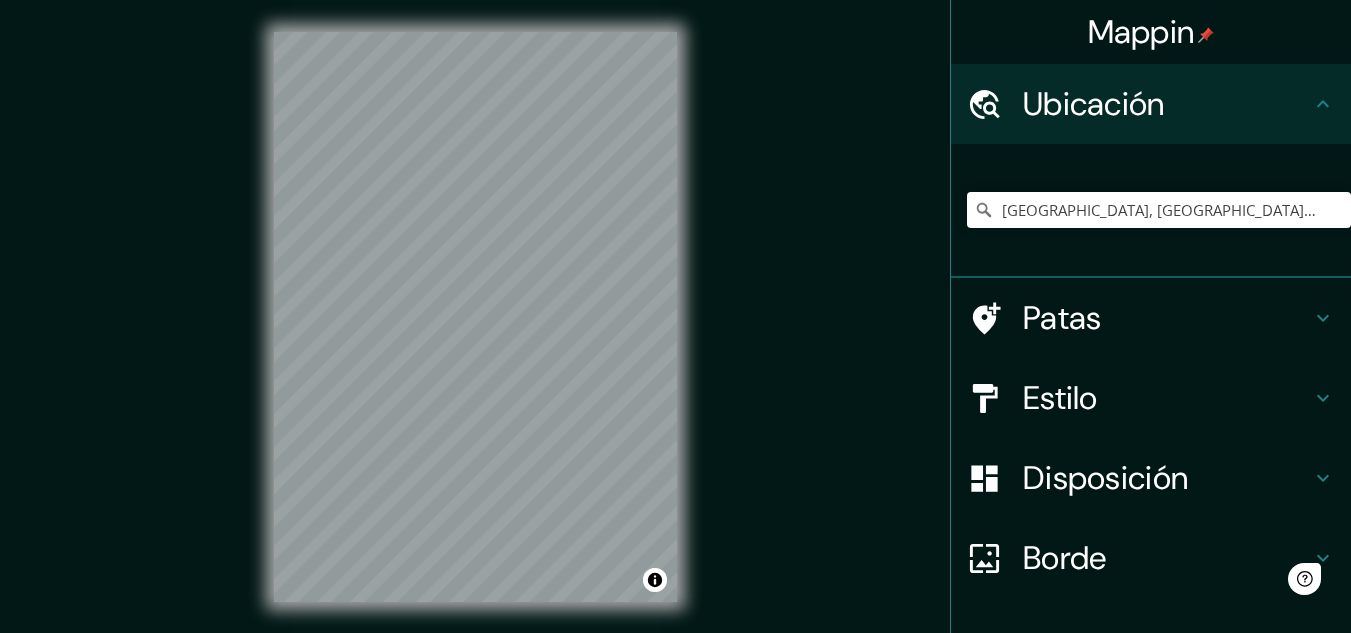 scroll, scrollTop: 0, scrollLeft: 0, axis: both 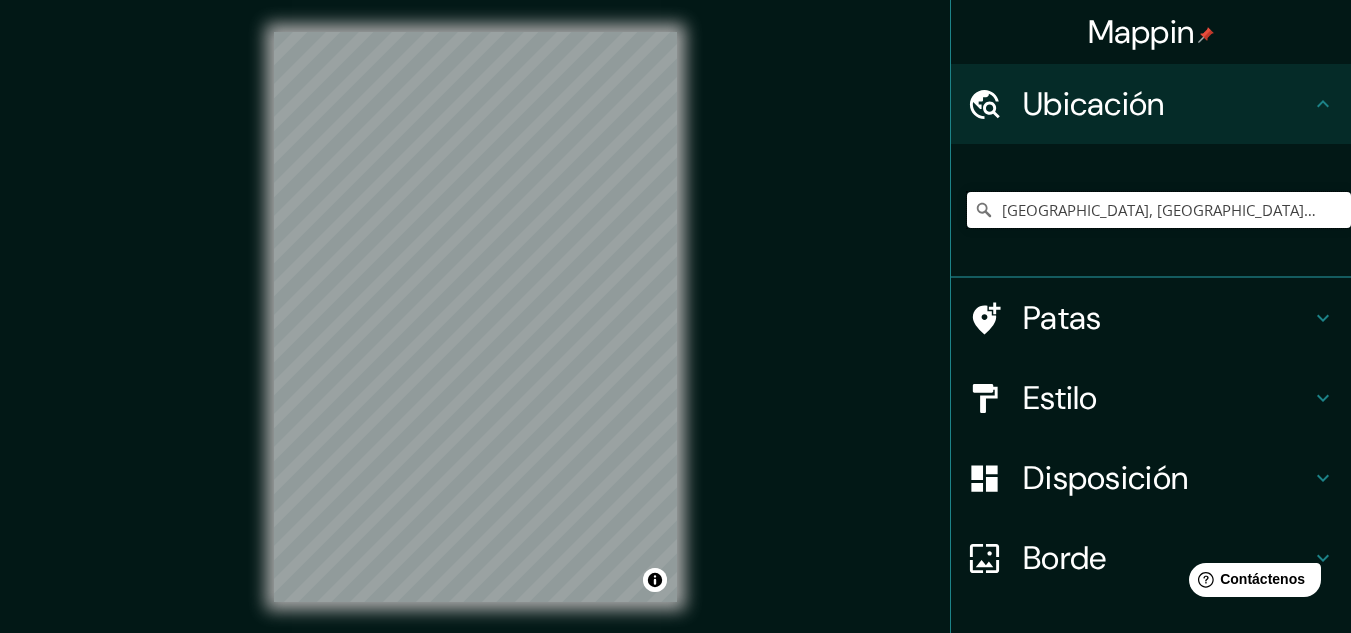 click on "[GEOGRAPHIC_DATA], [GEOGRAPHIC_DATA], [GEOGRAPHIC_DATA]" at bounding box center [1159, 210] 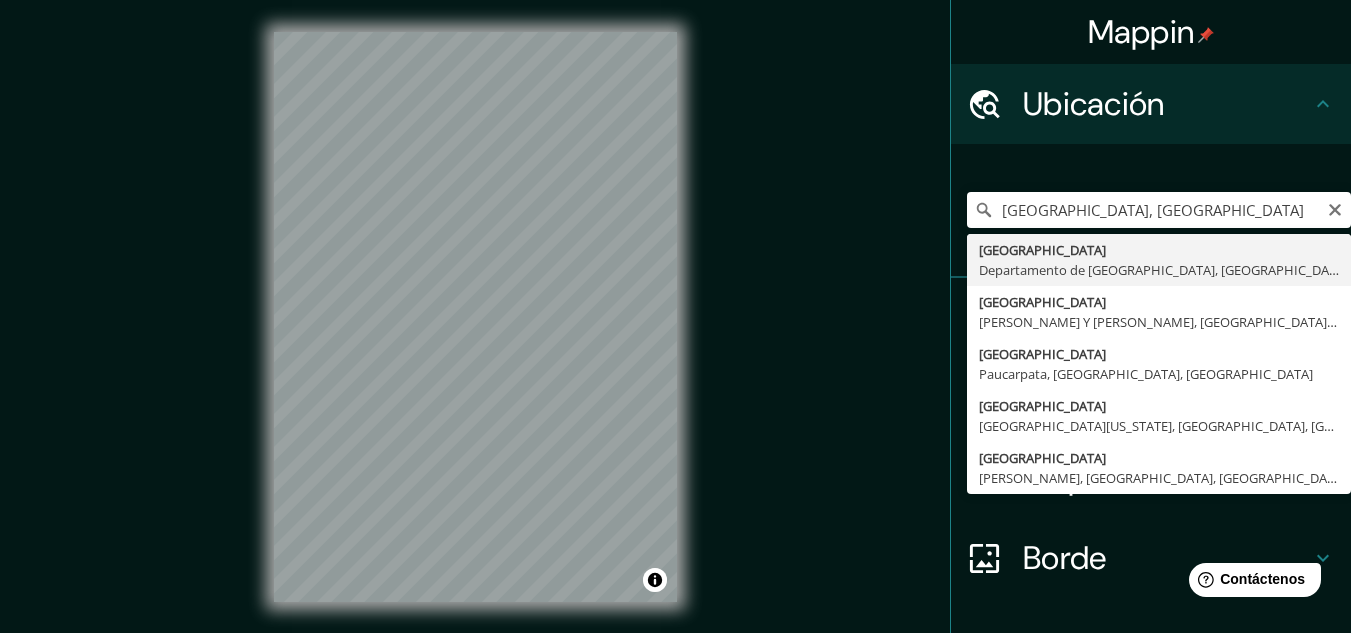 type on "[GEOGRAPHIC_DATA], [GEOGRAPHIC_DATA], [GEOGRAPHIC_DATA]" 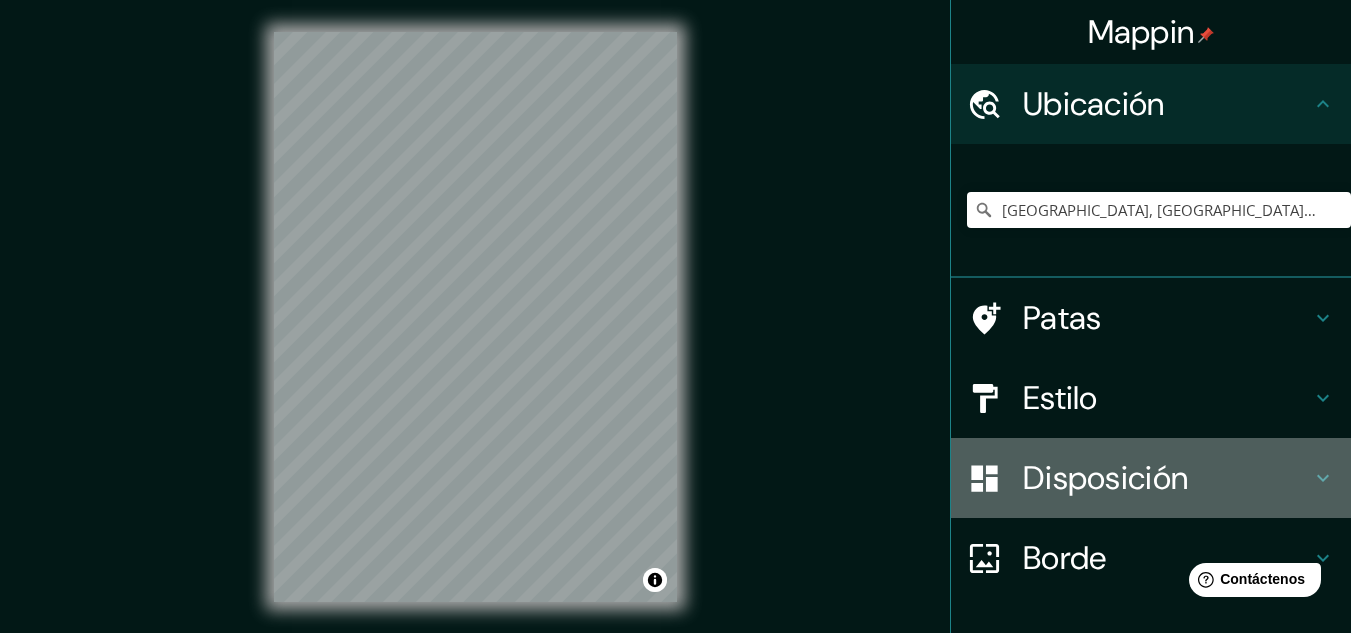 click on "Disposición" at bounding box center (1105, 478) 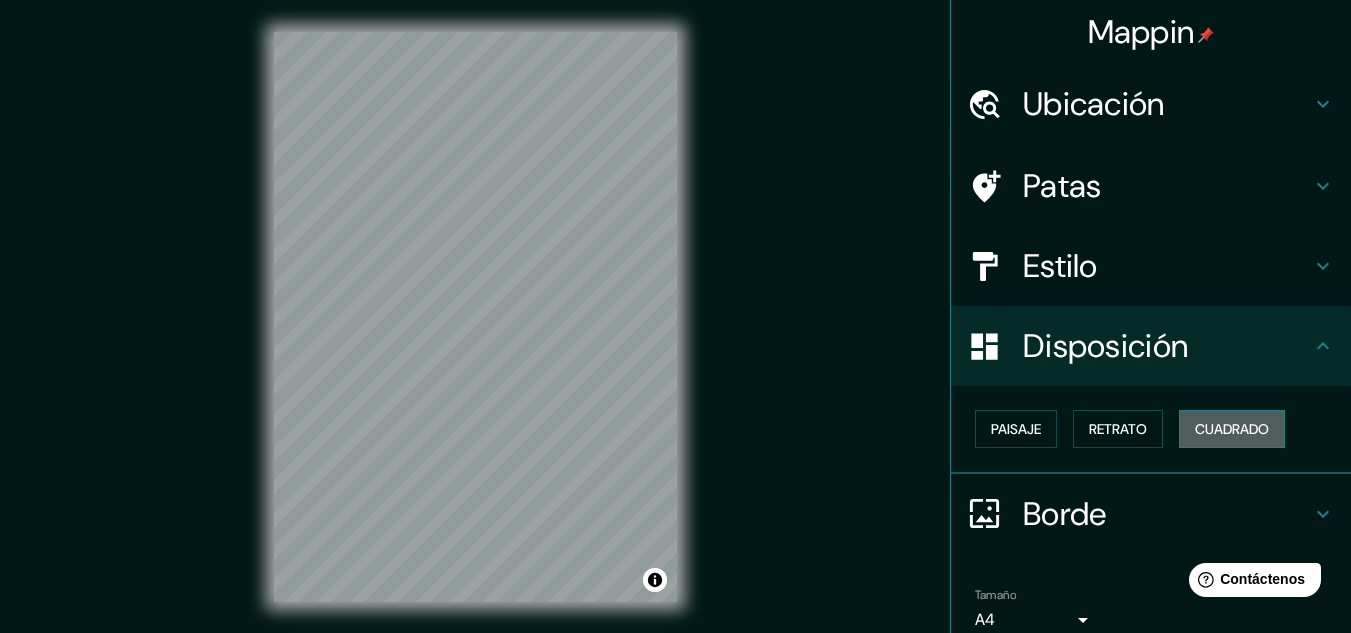 click on "Cuadrado" at bounding box center [1232, 429] 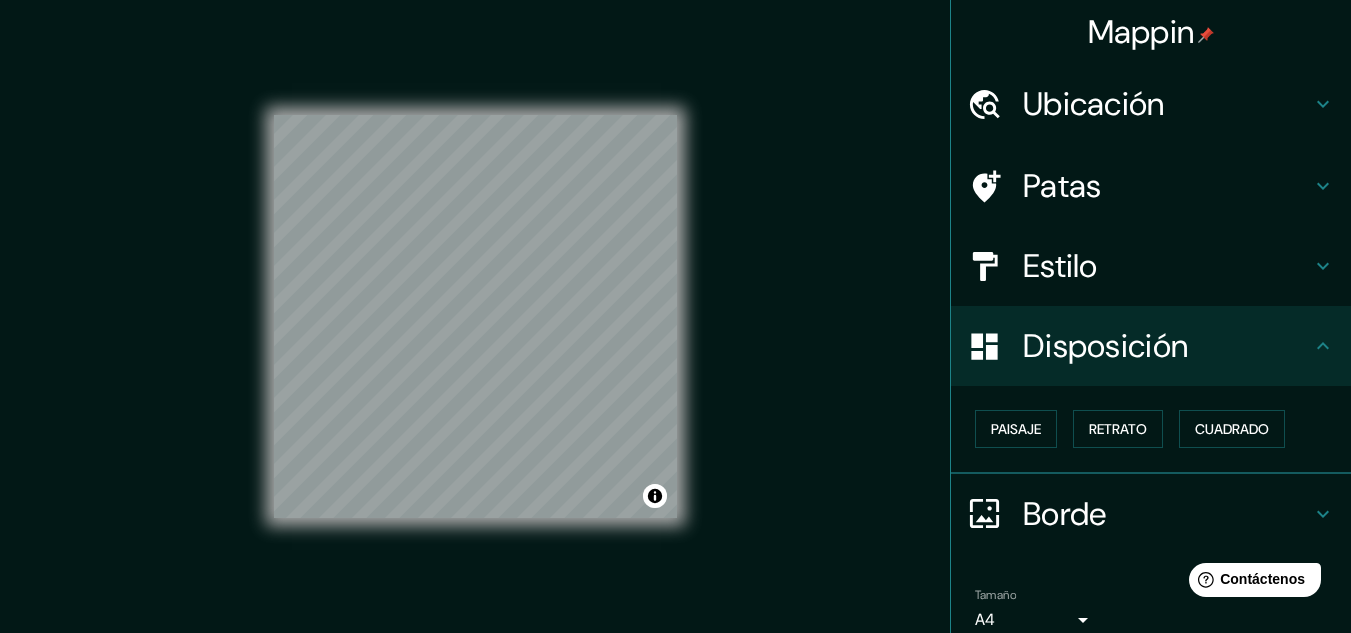 click on "Estilo" at bounding box center [1167, 266] 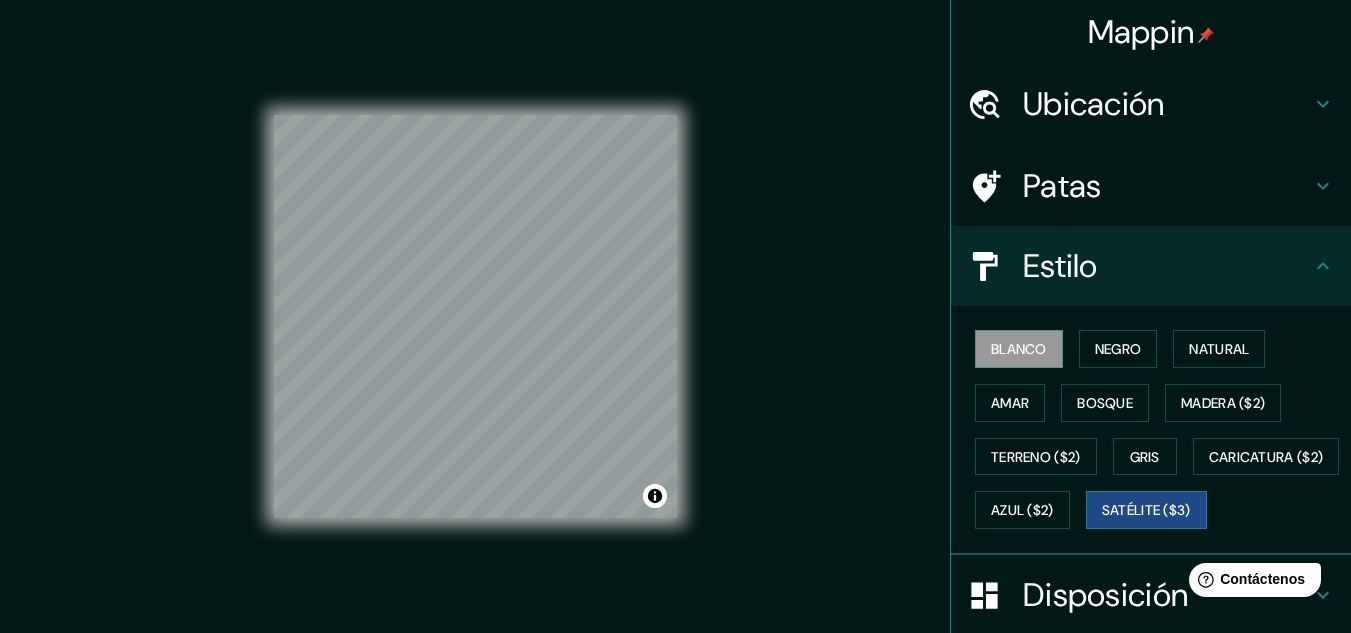 click on "Satélite ($3)" at bounding box center (1146, 511) 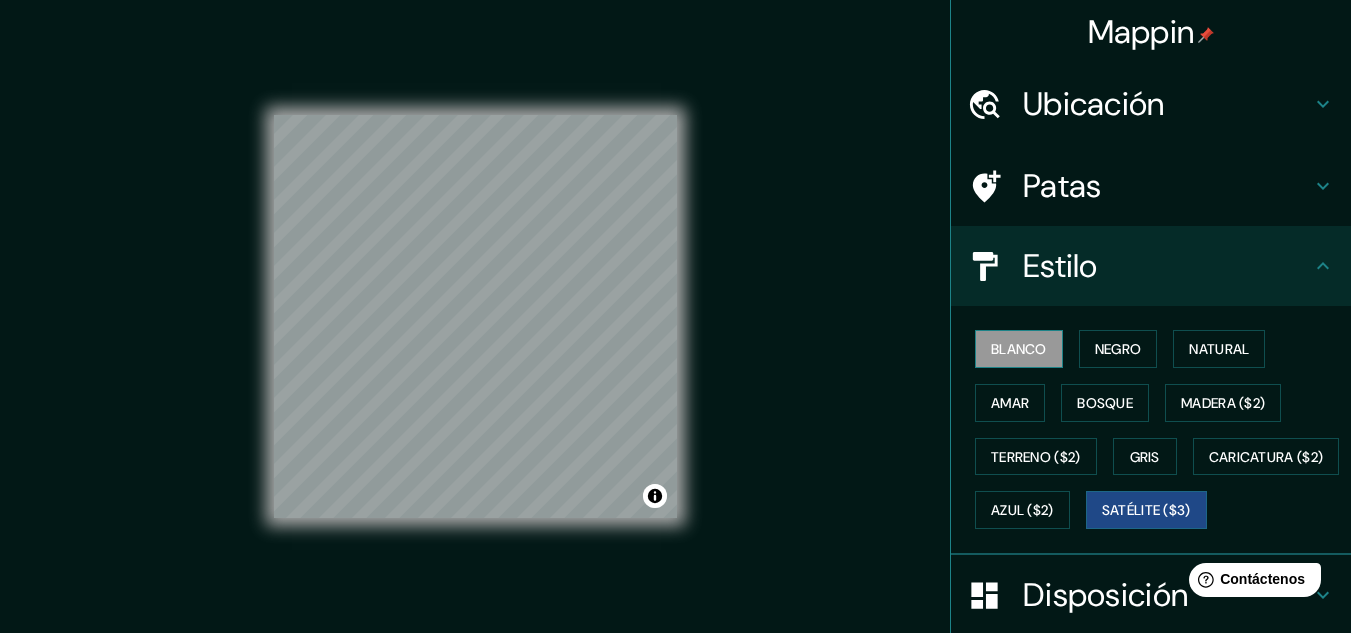 click on "Blanco" at bounding box center (1019, 349) 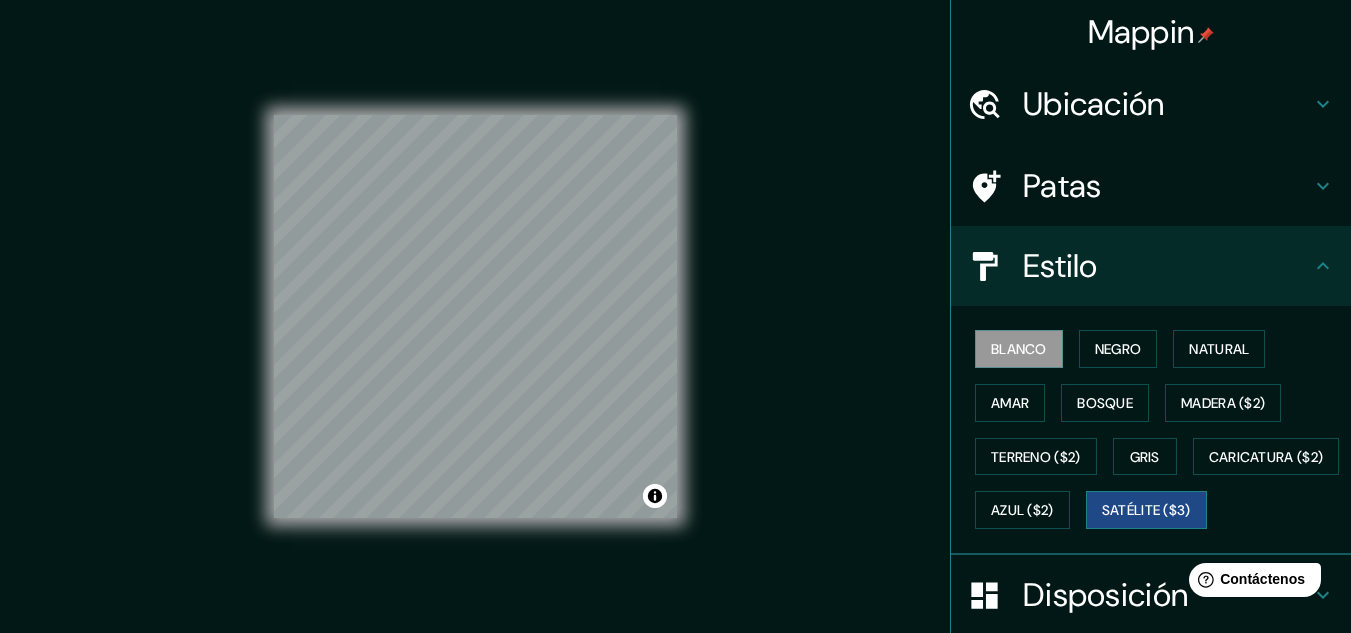 click on "Satélite ($3)" at bounding box center [1146, 511] 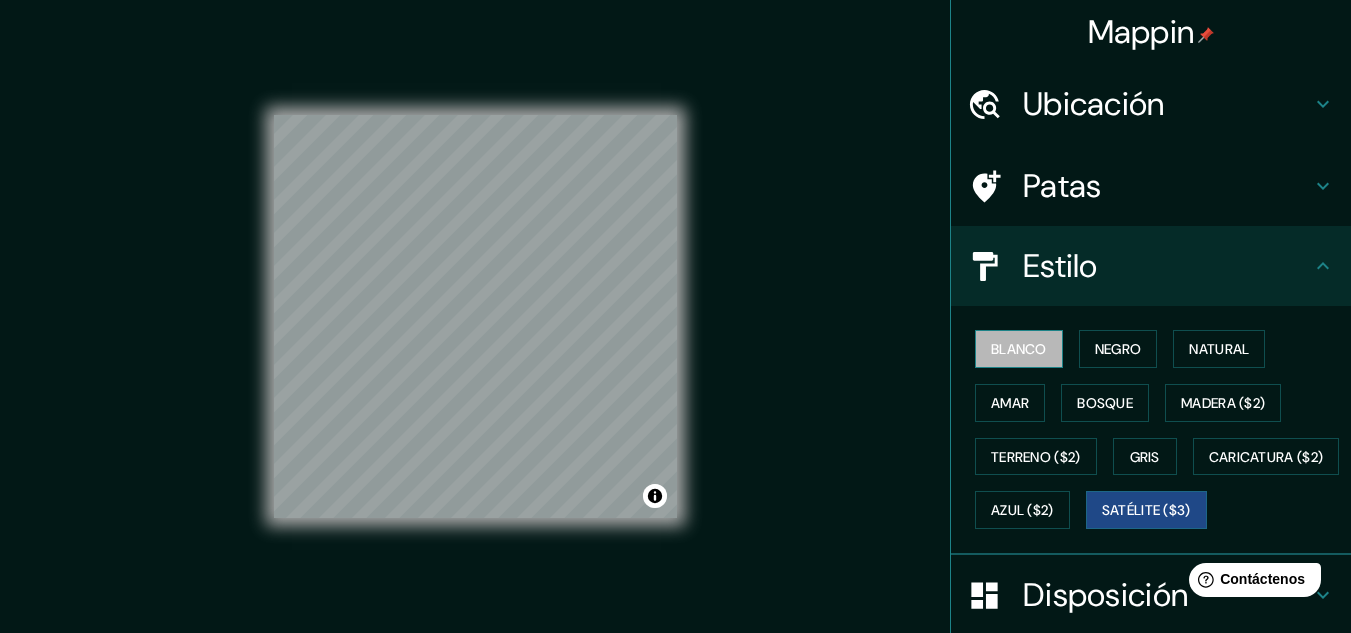click on "Blanco" at bounding box center [1019, 349] 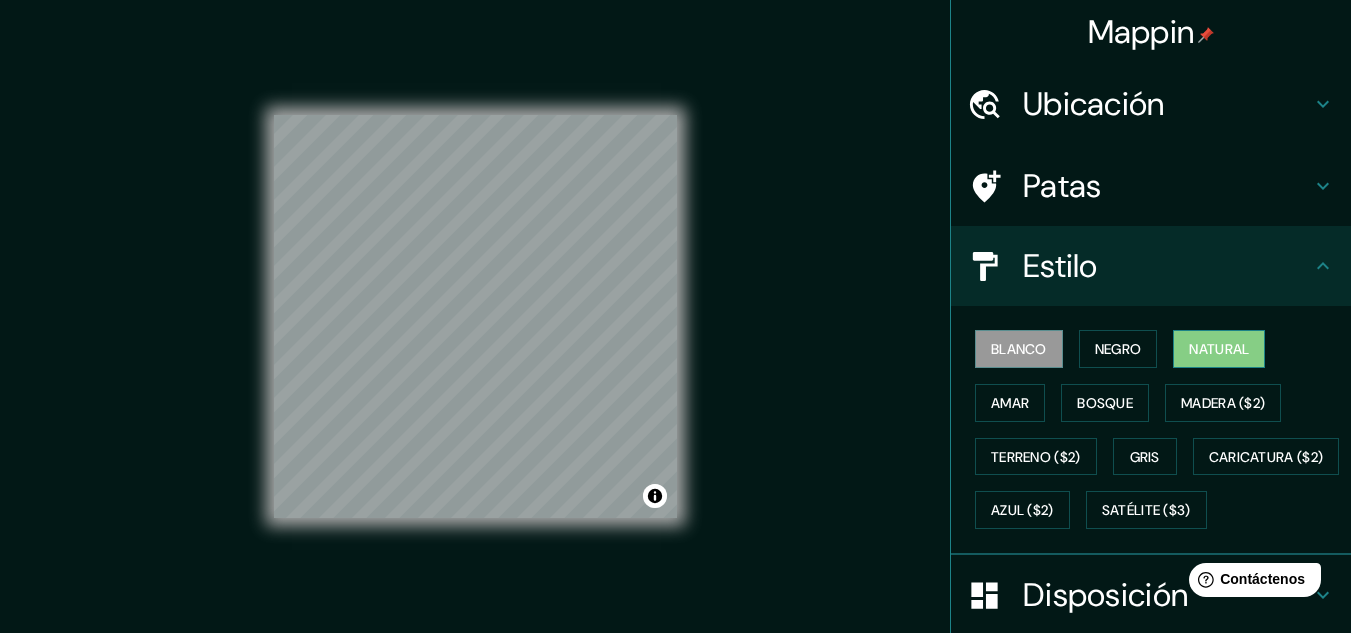 click on "Natural" at bounding box center [1219, 349] 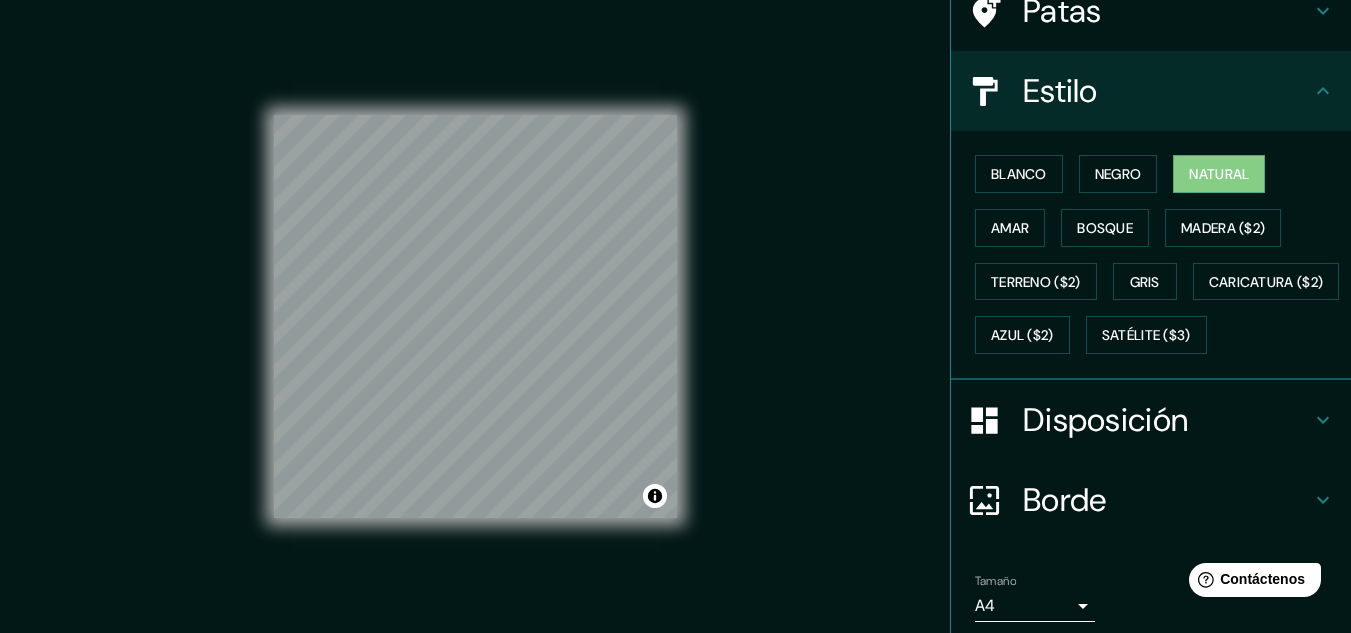 scroll, scrollTop: 300, scrollLeft: 0, axis: vertical 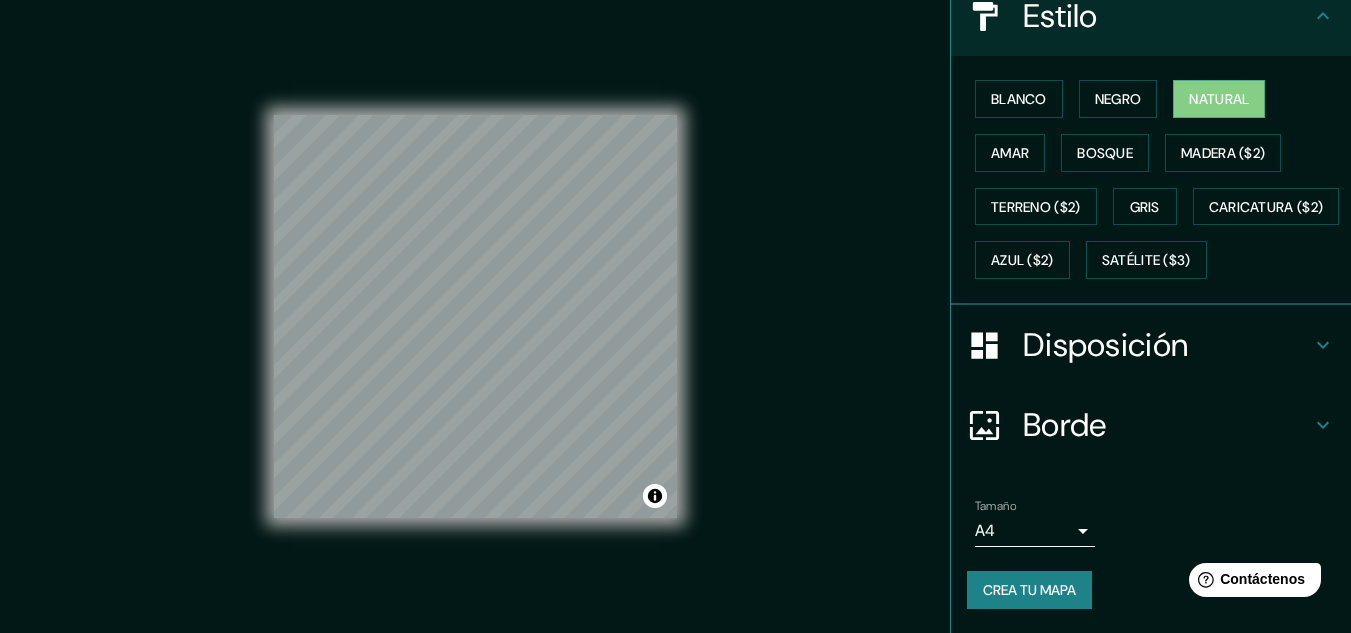 click on "Mappin Ubicación Arequipa, Departamento de Arequipa, Perú Patas Estilo Blanco Negro Natural Amar Bosque Madera ($2) Terreno ($2) Gris Caricatura ($2) Azul ($2) Satélite ($3) Disposición Borde Elige un borde.  Consejo  : puedes opacar las capas del marco para crear efectos geniales. Ninguno Simple Transparente Elegante Tamaño A4 single Crea tu mapa © Mapbox   © OpenStreetMap   Improve this map Si tiene algún problema, sugerencia o inquietud, envíe un correo electrónico a  help@mappin.pro  .   . . Texto original Valora esta traducción Tu opinión servirá para ayudar a mejorar el Traductor de Google" at bounding box center [675, 316] 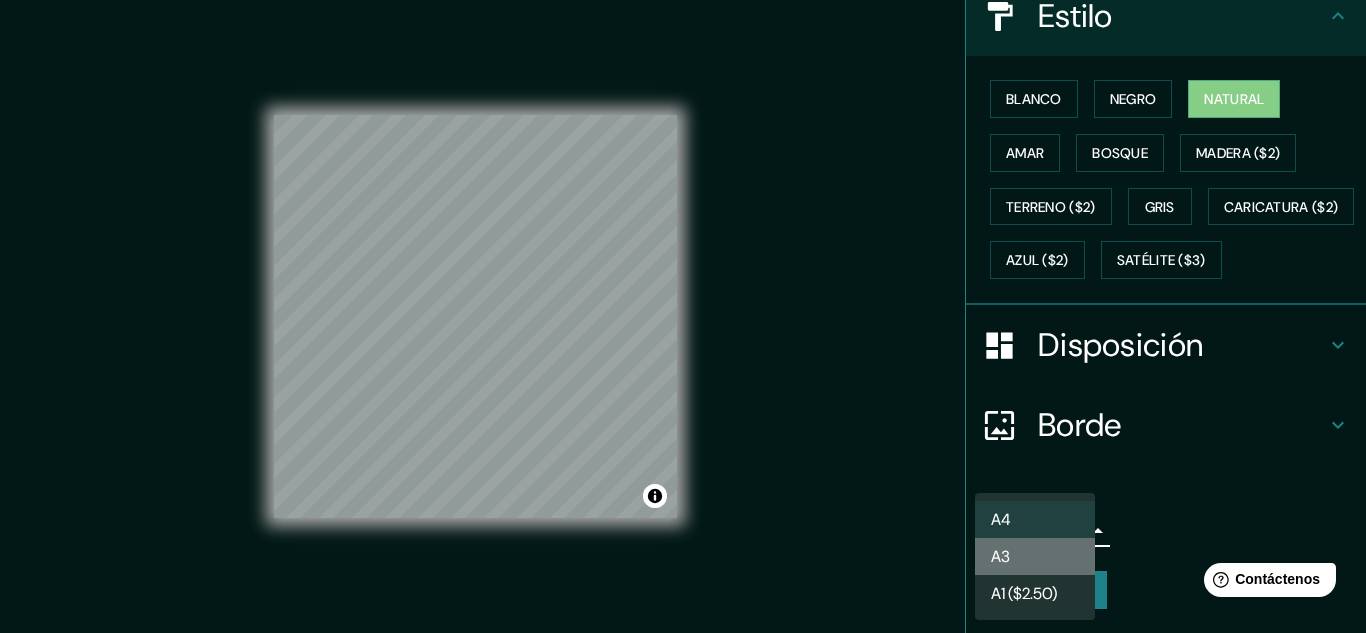 click on "A3" at bounding box center [1035, 556] 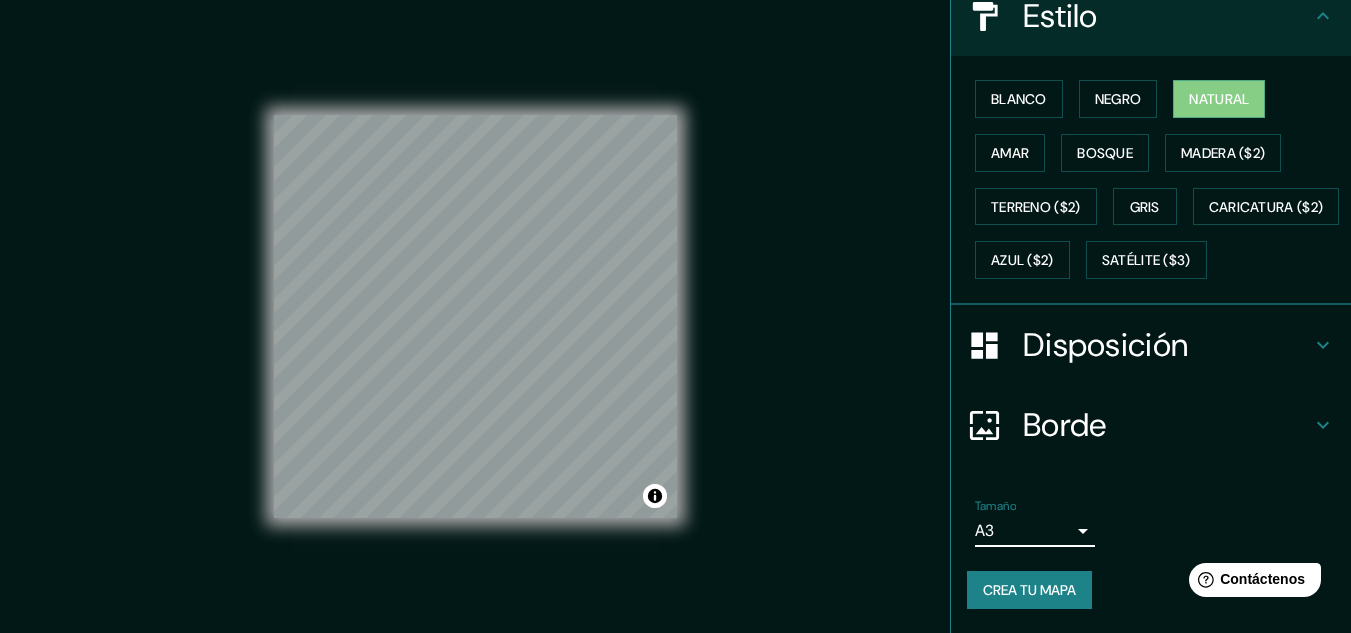 click on "Crea tu mapa" at bounding box center (1029, 590) 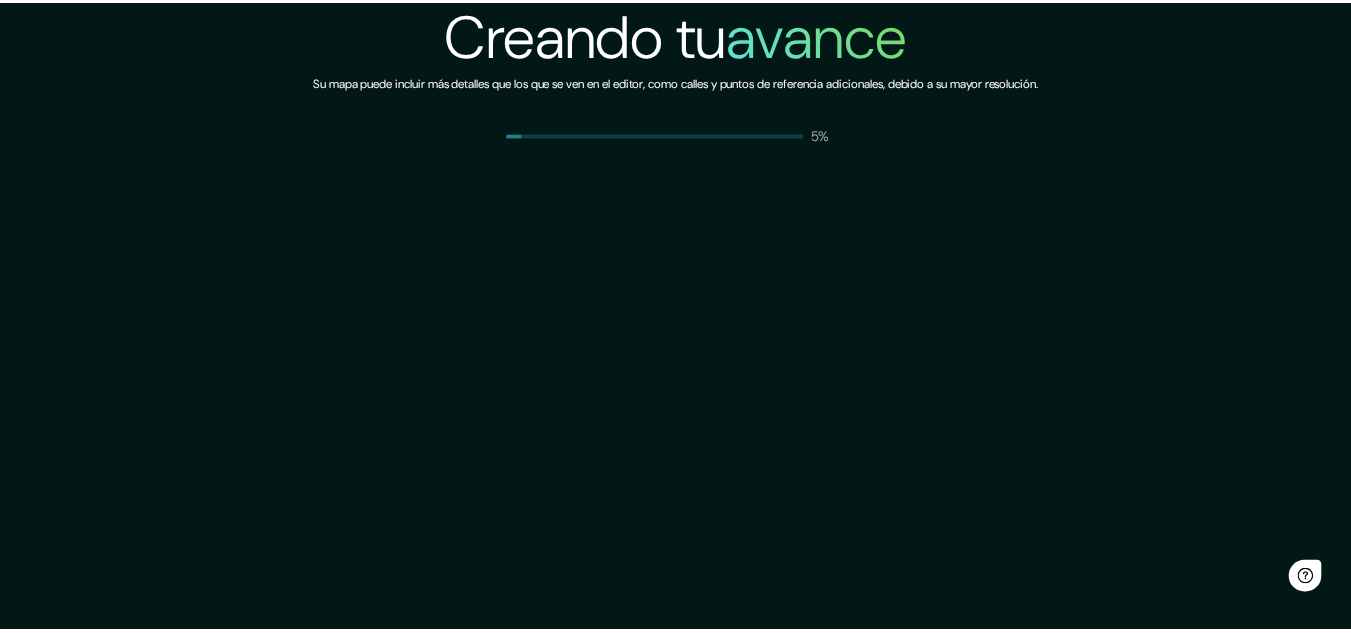 scroll, scrollTop: 0, scrollLeft: 0, axis: both 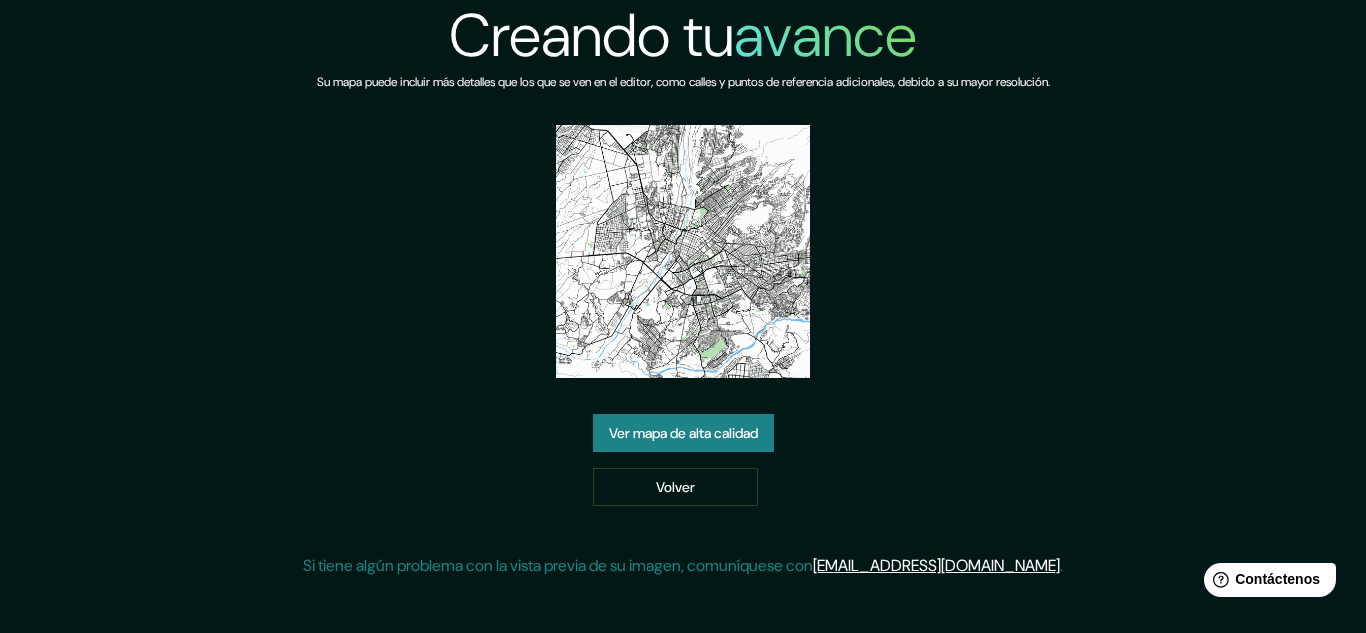 click on "Ver mapa de alta calidad" at bounding box center [683, 433] 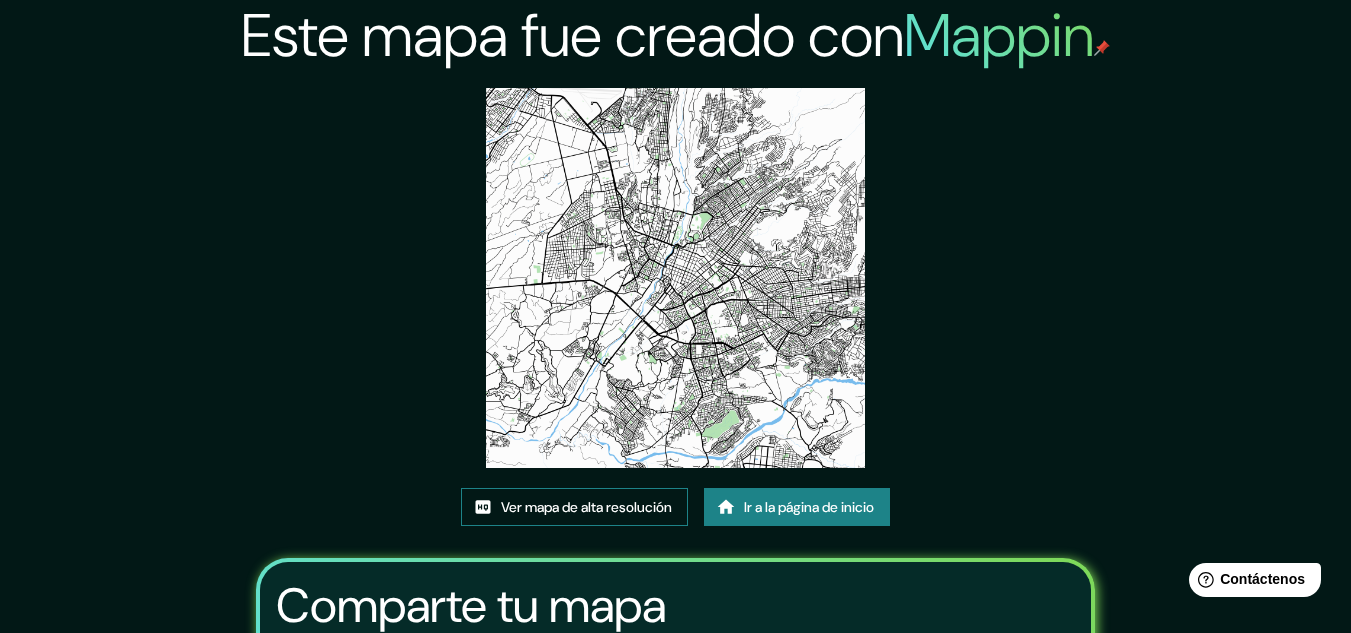 click on "Ver mapa de alta resolución" at bounding box center (586, 507) 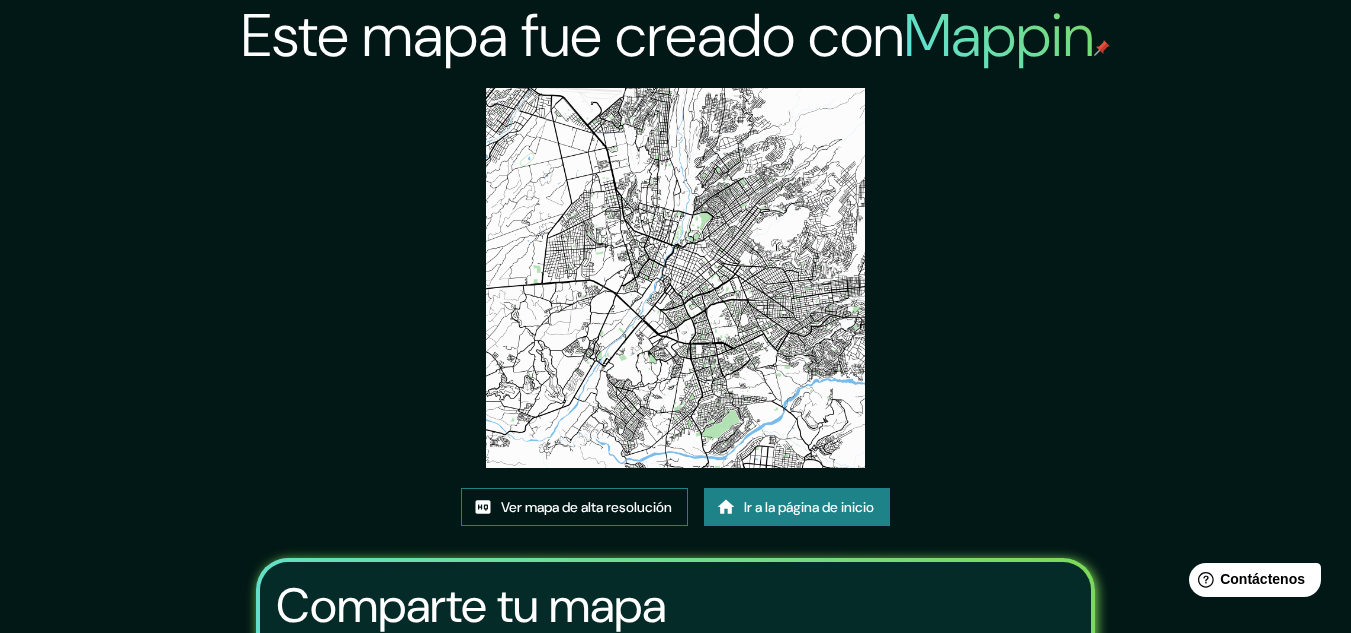 click on "Ver mapa de alta resolución" at bounding box center (586, 507) 